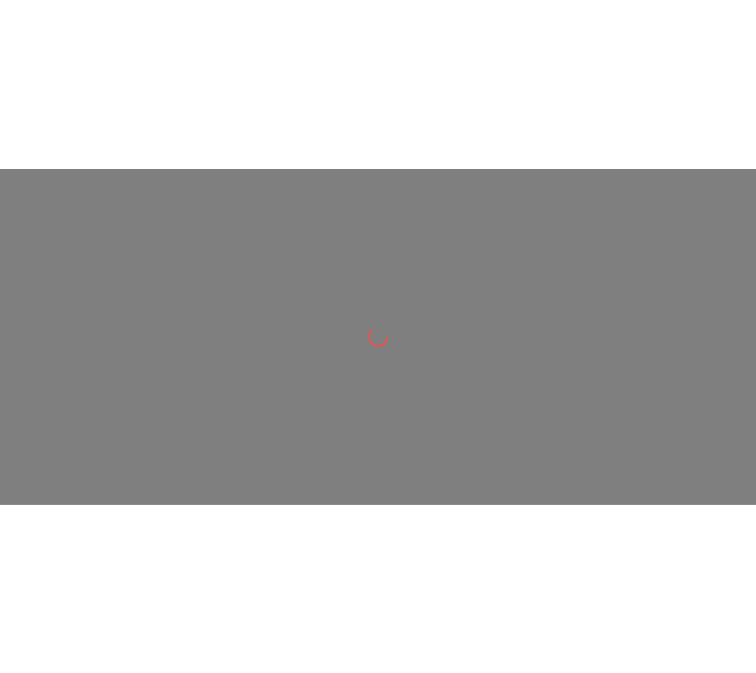 scroll, scrollTop: 0, scrollLeft: 0, axis: both 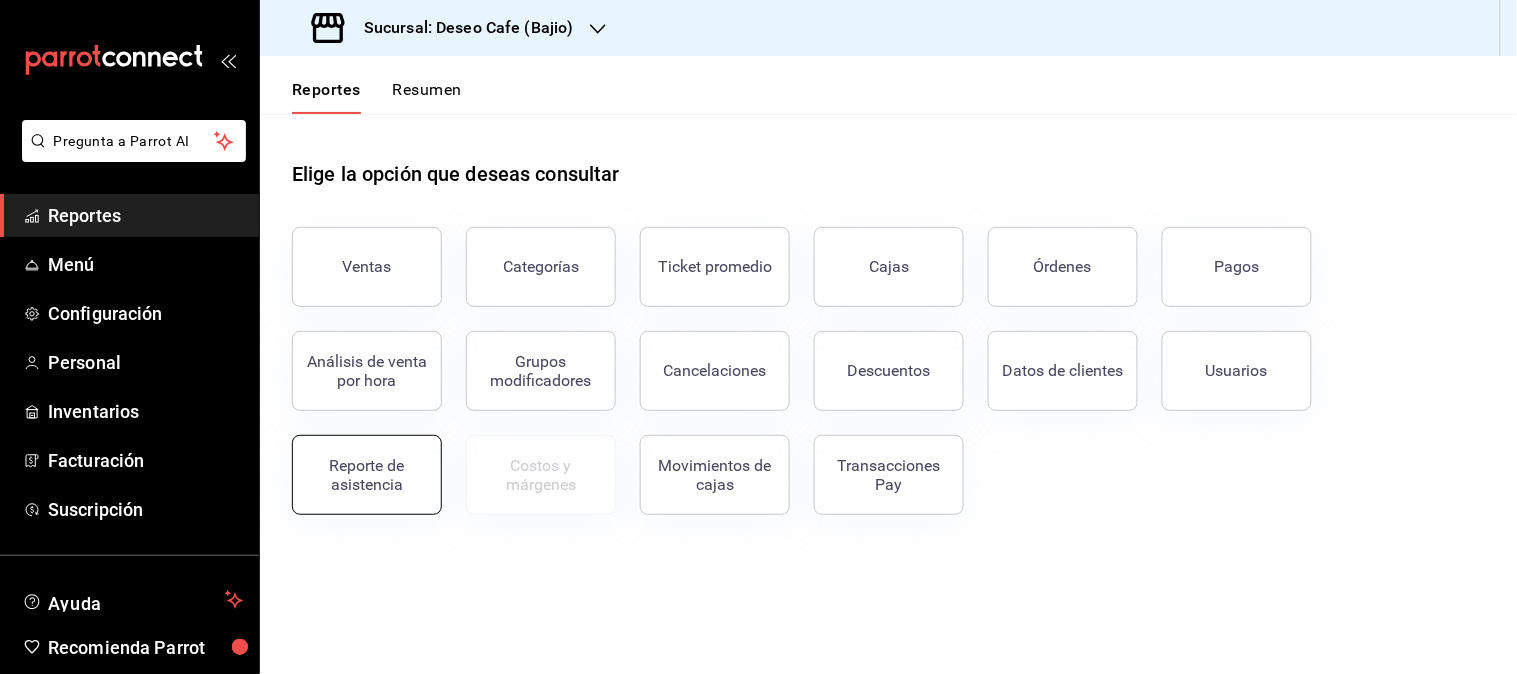 click on "Reporte de asistencia" at bounding box center (367, 475) 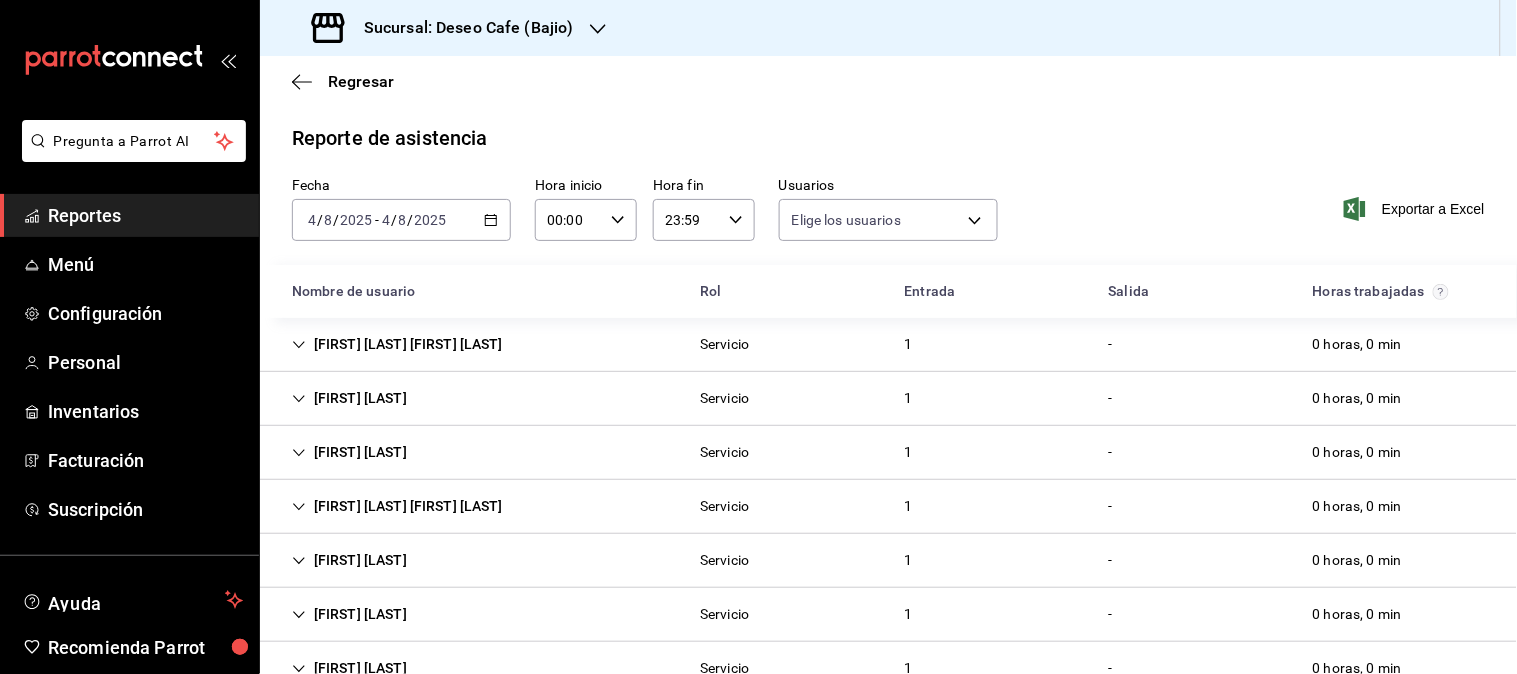 type on "30238808-43bf-4e5f-ba0c-df3803d2f2bc,785b51f8-7b95-490b-8637-880ad0c7fd10,990b5993-8234-4954-b8d1-f02c2748dd5b,f73879fa-cd9b-4645-9689-e1150100145b,82b8185f-7821-498e-9b4b-7ab7bccedca9,af5e30b9-7301-4296-bf1a-aecca2b5c67a,07211969-6e2c-4fd2-ab14-ccf0340ecdda,260b45c0-6ce0-4f7a-a4b6-24ffb4f198c6,86734be4-4e69-46fd-a6dd-f4ecae5cde7e,15cbf92c-57bb-4742-80ba-d137a213e4cb,da88b98d-6cd4-4d1f-91ef-4cd22071f1ec,9c0c96eb-d62f-4619-9f45-0b1470622f1b,6601a86a-992a-4b6a-a94b-363f689e2b7f,d5fdbca5-3b8a-4fef-888a-2b398dae7140,4947b327-0f0f-4e84-ad4a-175ad5d83ea4,39a86c12-c1f0-445e-a2bc-35bb1feeffcf,f4e9ab6a-f466-4ce0-8ce6-c639d13752e8,b043a4ed-38d6-40f0-8b0b-3afabea45ce4,11a91ccc-c93a-4345-a3f5-fd579652d8f2,975423a0-c50c-416c-b7f5-42677cd926d8,e2eccf37-f8f7-43b0-8b7b-d3aa5786299c,55b518f9-a268-4d33-a472-c538a213e6d2,266ec244-9d34-4f85-8af4-b373de152dd7,562297a3-b232-491f-b03f-80d5081300f5,5c5a704a-1f00-4c73-a83b-2bb2cf52eb60,31779200-badf-4244-80ba-96285ca5e2e1" 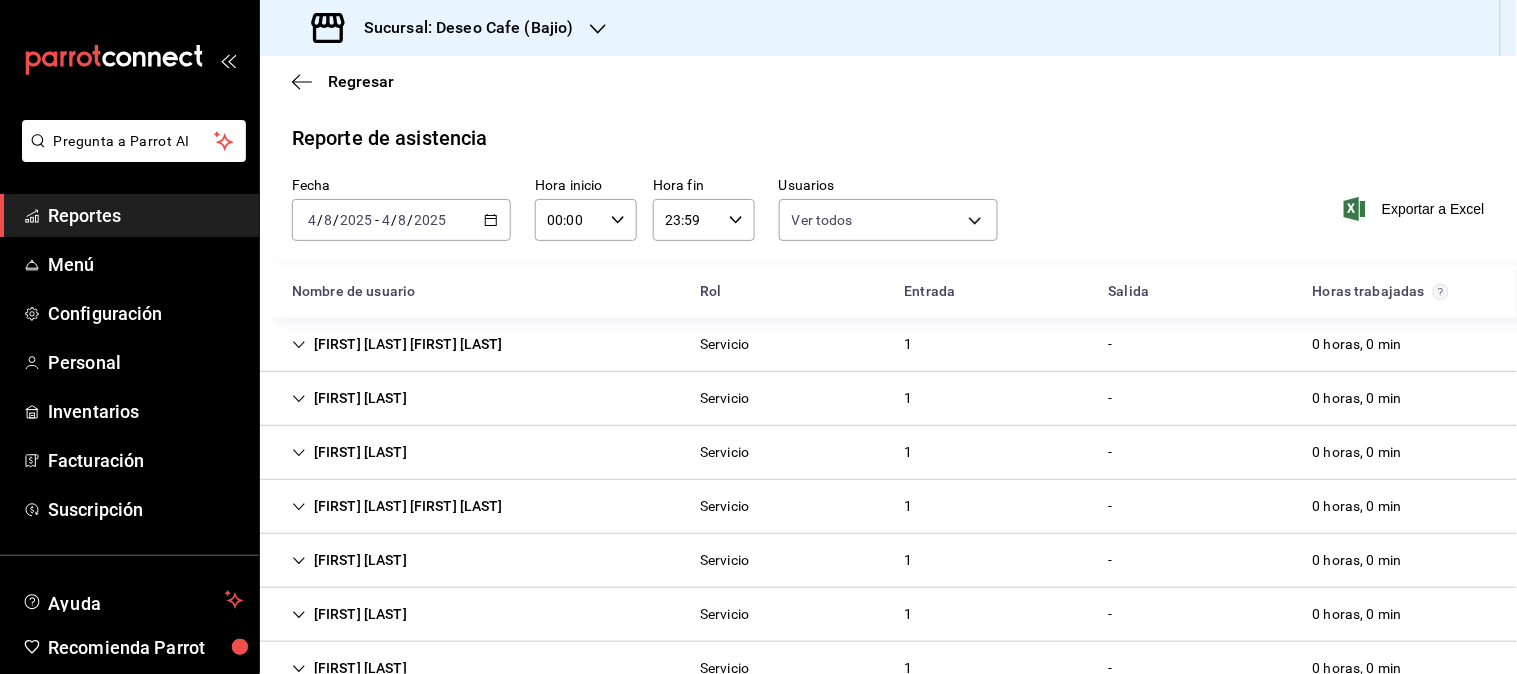 click on "2025-08-04 4 / 8 / 2025 - 2025-08-04 4 / 8 / 2025" at bounding box center (401, 220) 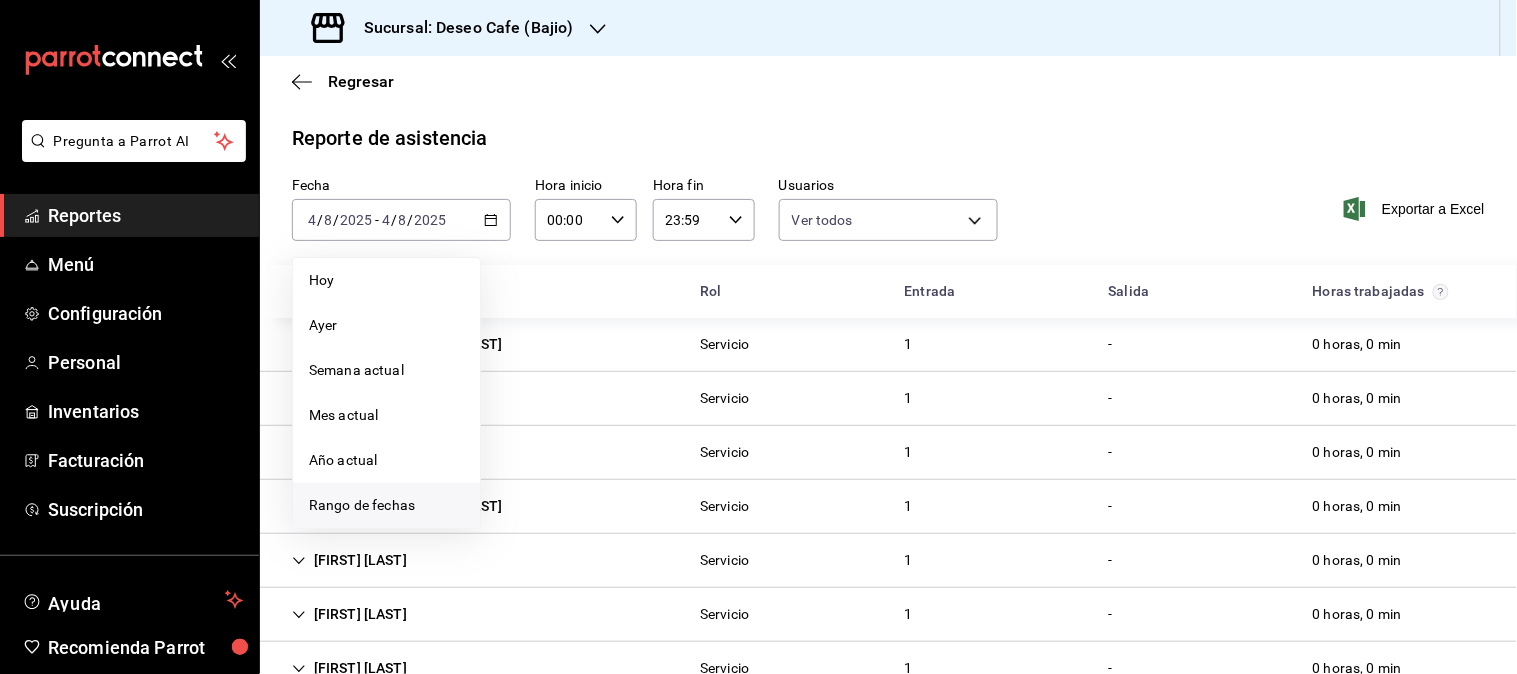 click on "Rango de fechas" at bounding box center (386, 505) 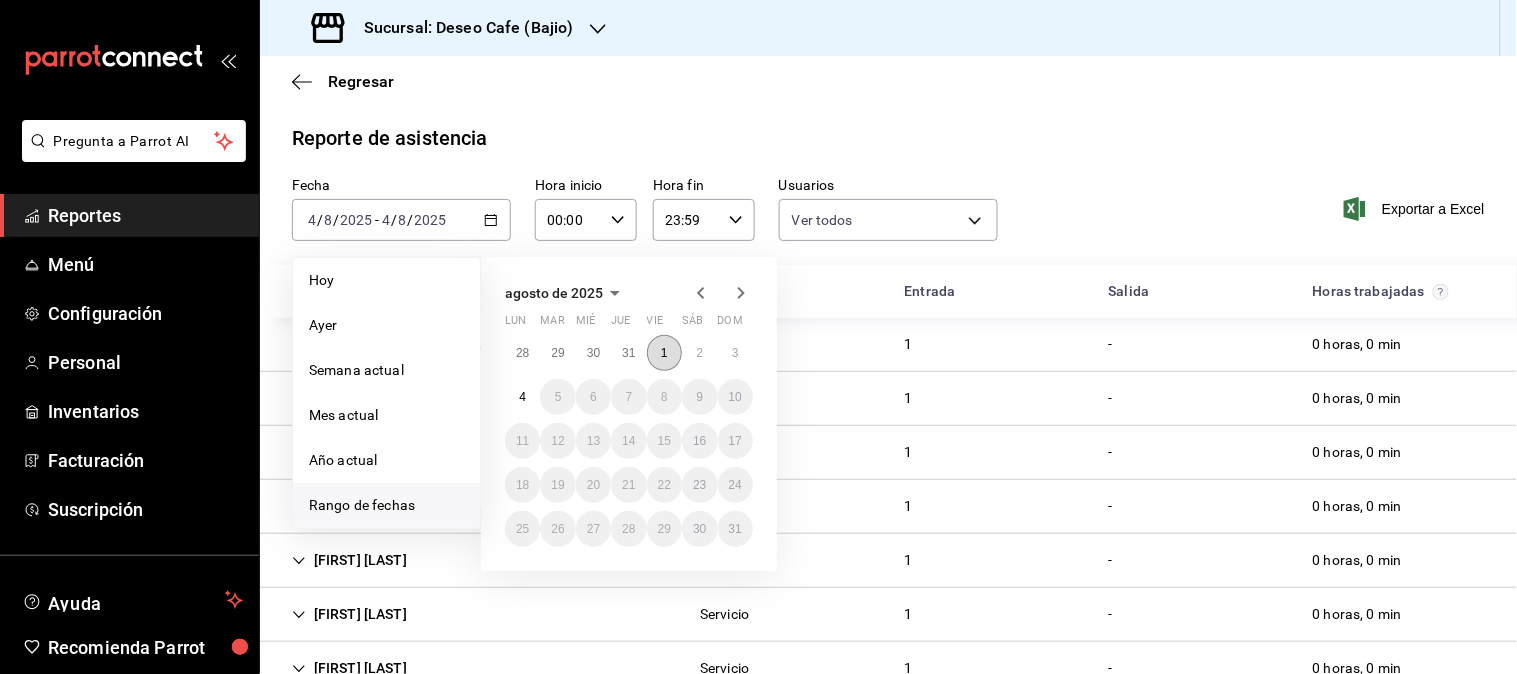 click on "1" at bounding box center [664, 353] 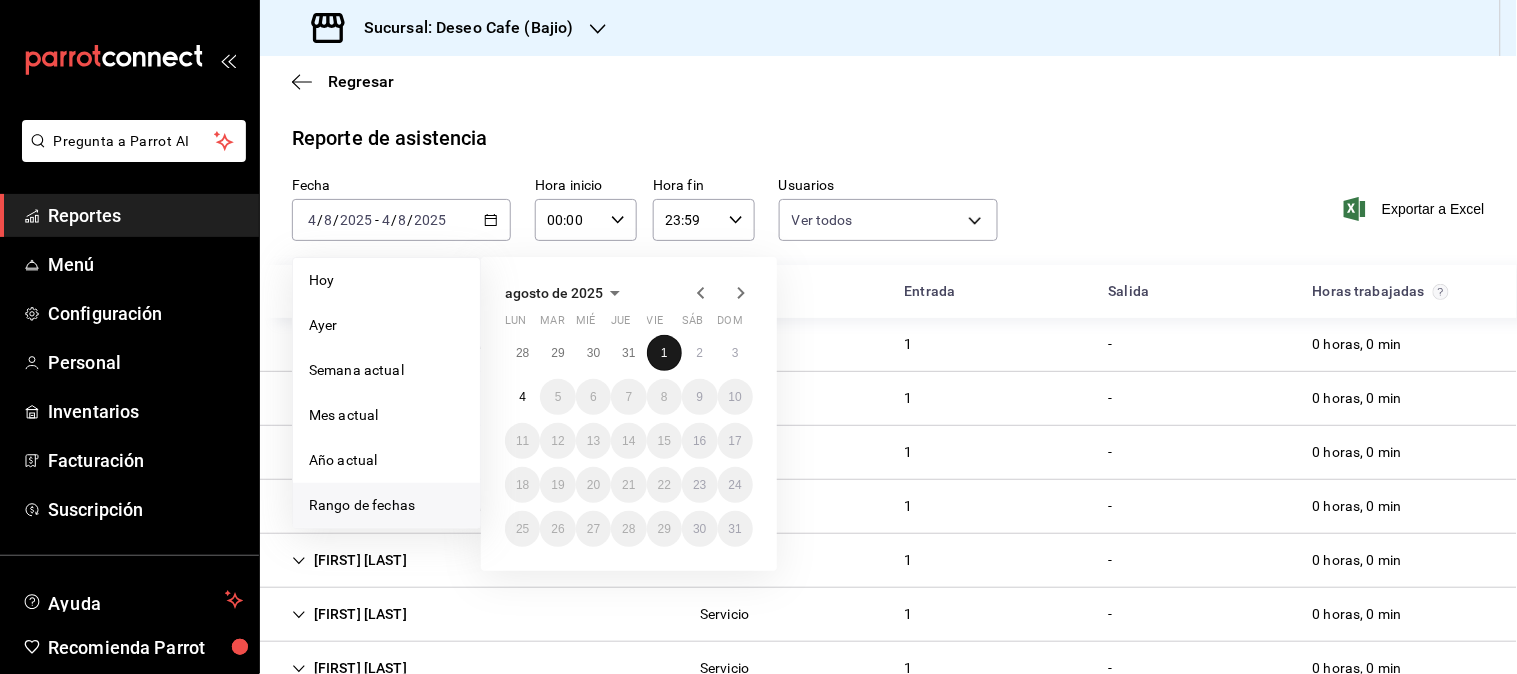 click on "1" at bounding box center (664, 353) 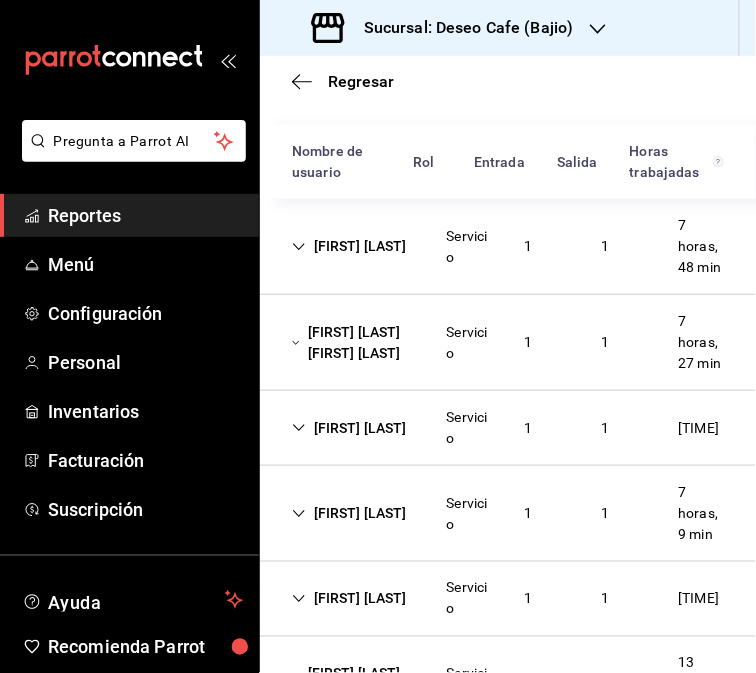 scroll, scrollTop: 282, scrollLeft: 0, axis: vertical 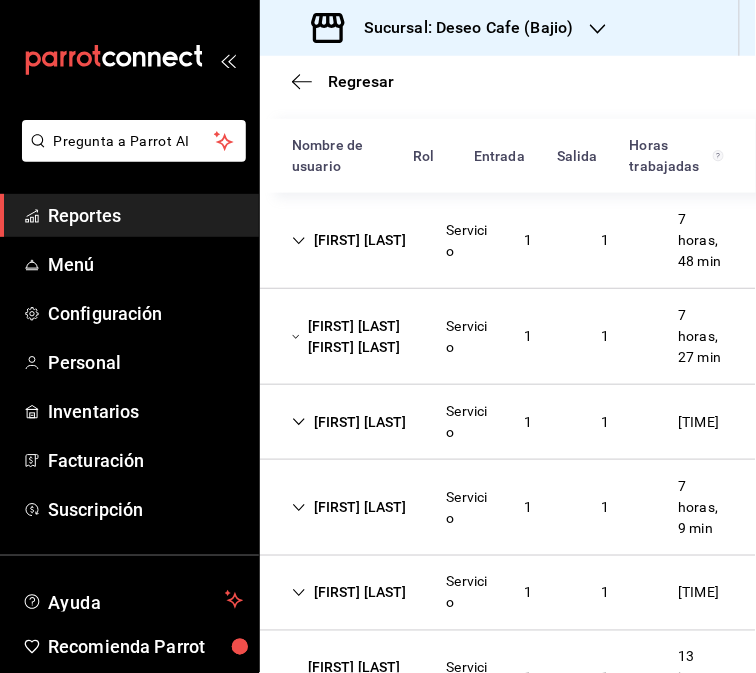 click on "[FIRST] [LAST]" at bounding box center (349, 240) 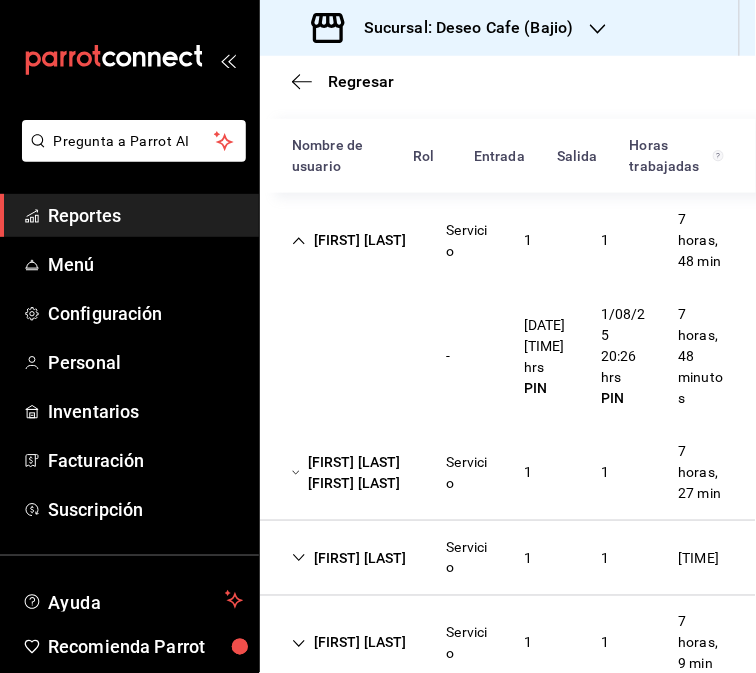 click on "[FIRST] [LAST] [FIRST] [LAST]" at bounding box center (353, 473) 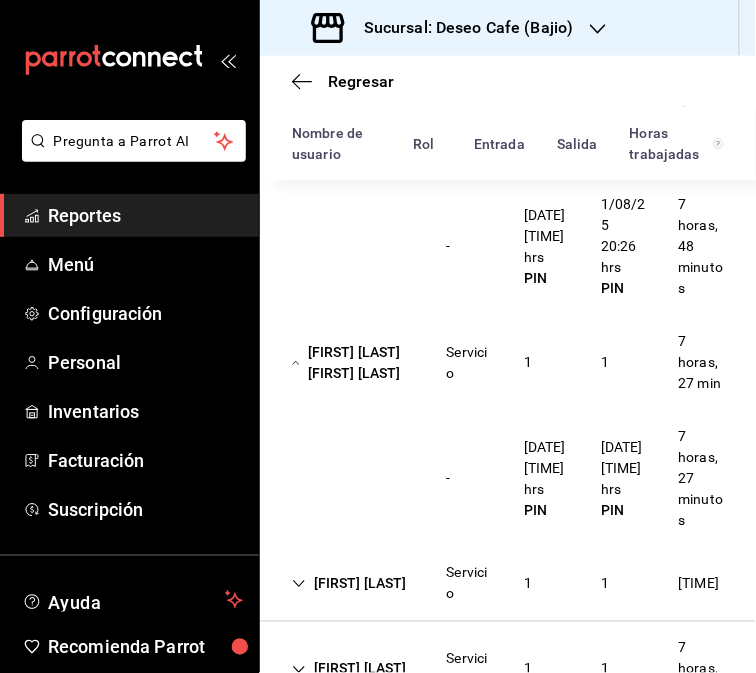 scroll, scrollTop: 400, scrollLeft: 0, axis: vertical 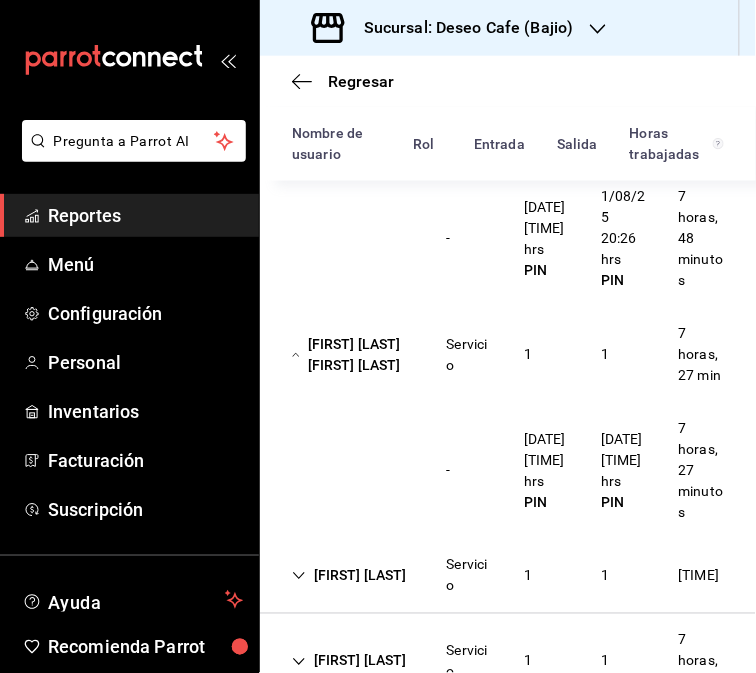 click on "[FIRST] [LAST] [FIRST] [LAST]" at bounding box center (353, 355) 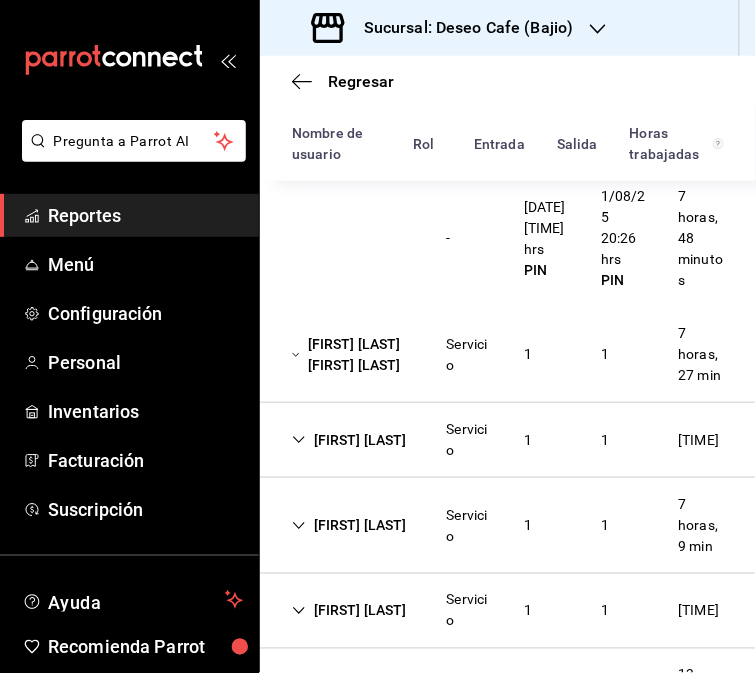 click on "[FIRST] [LAST] [FIRST] [LAST]" at bounding box center [353, 355] 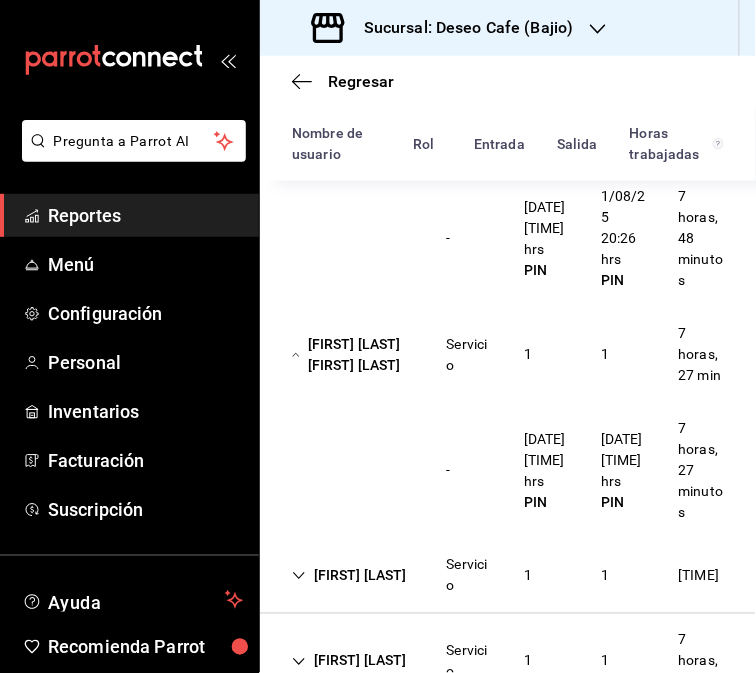click on "[FIRST] [LAST]" at bounding box center (349, 576) 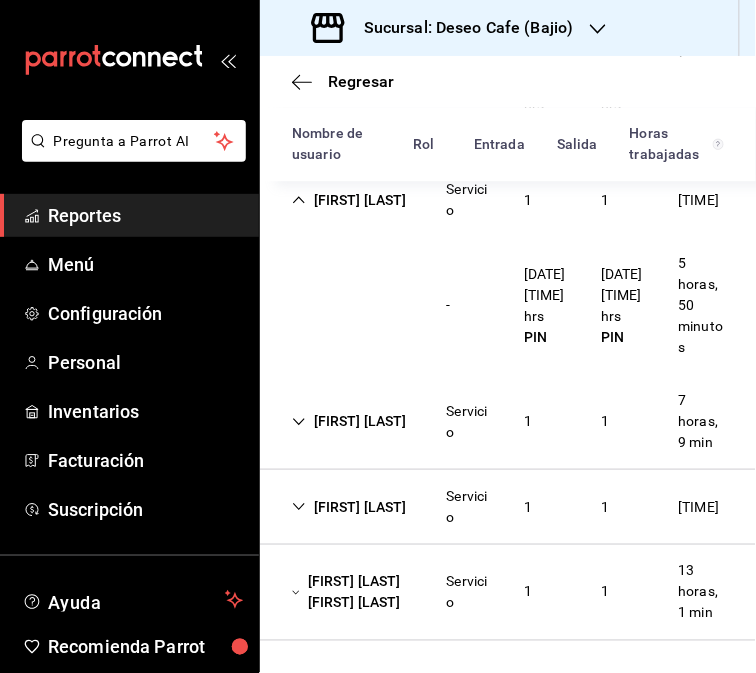 scroll, scrollTop: 791, scrollLeft: 0, axis: vertical 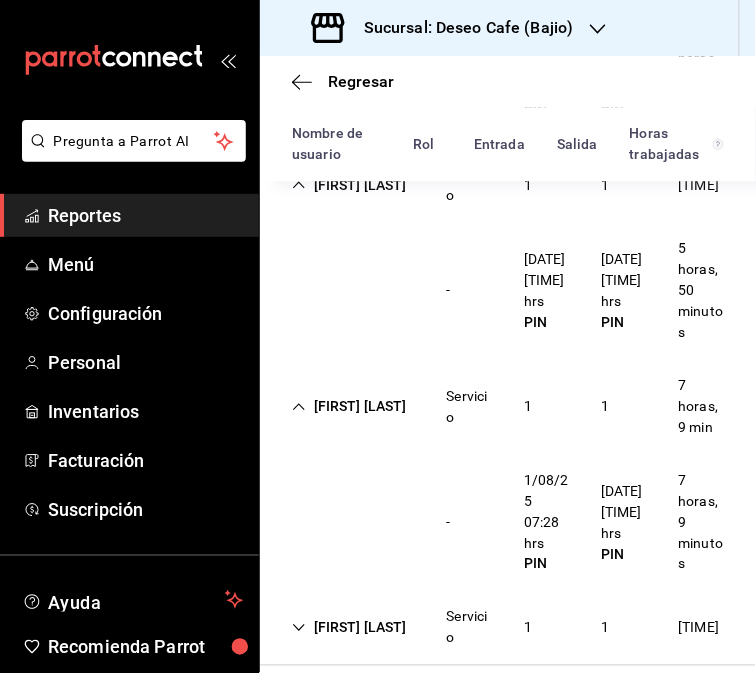 click on "[FIRST] [LAST]" at bounding box center [349, 406] 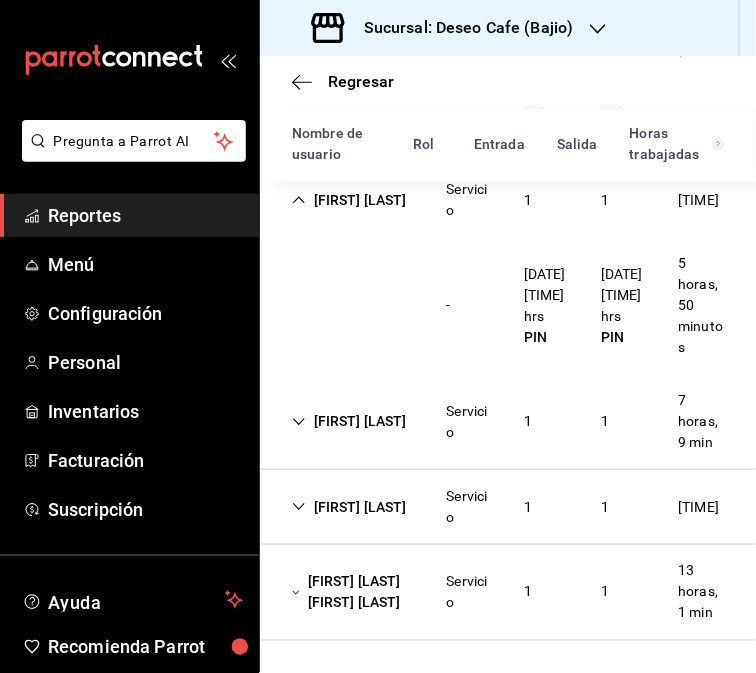 scroll, scrollTop: 901, scrollLeft: 0, axis: vertical 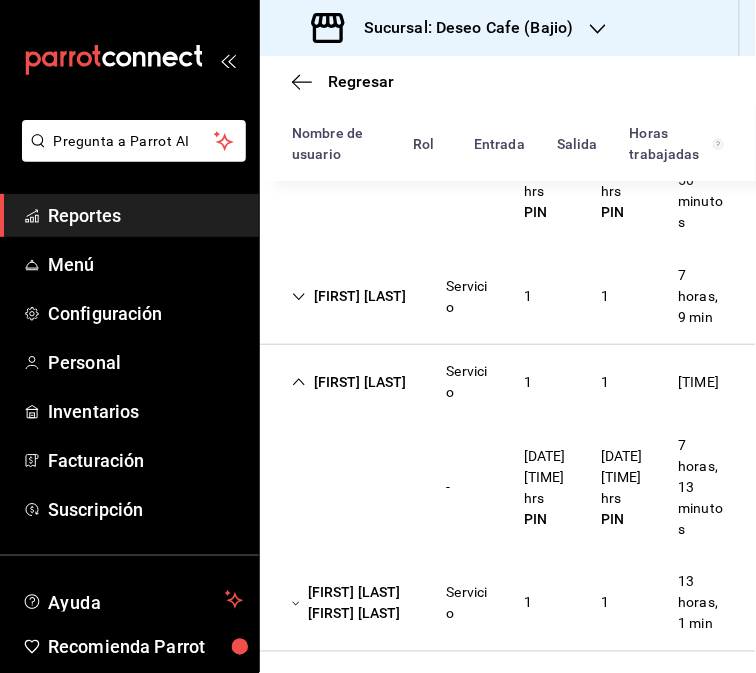 click on "Servicio" at bounding box center (469, 382) 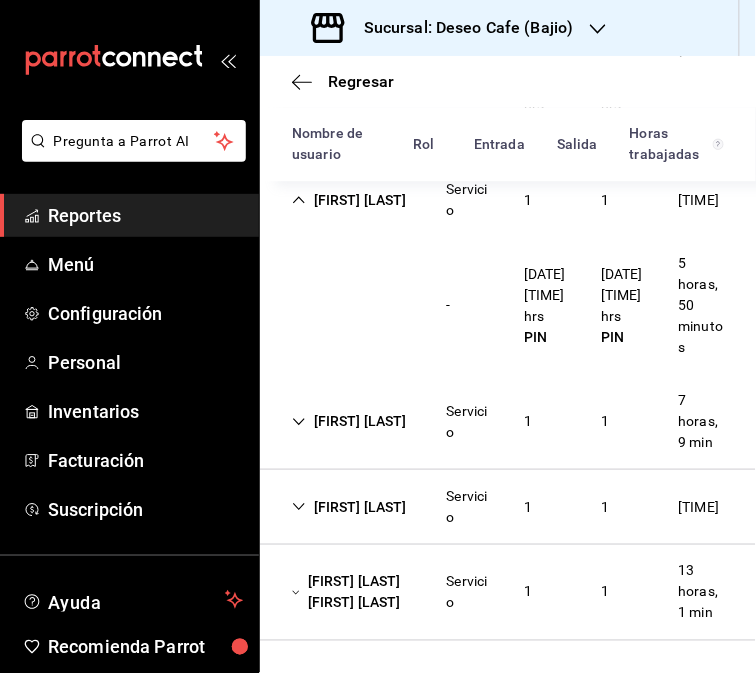 click on "[FIRST] [LAST]" at bounding box center [349, 507] 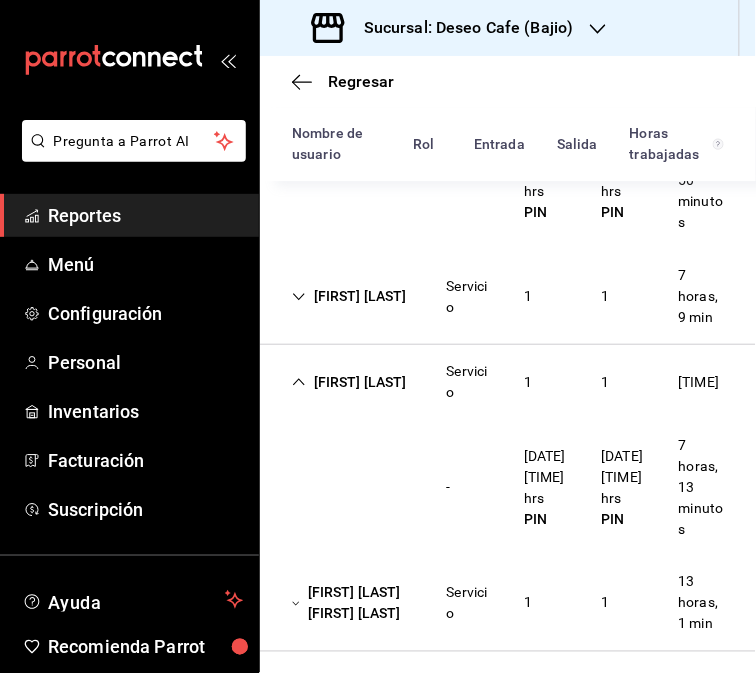 scroll, scrollTop: 901, scrollLeft: 0, axis: vertical 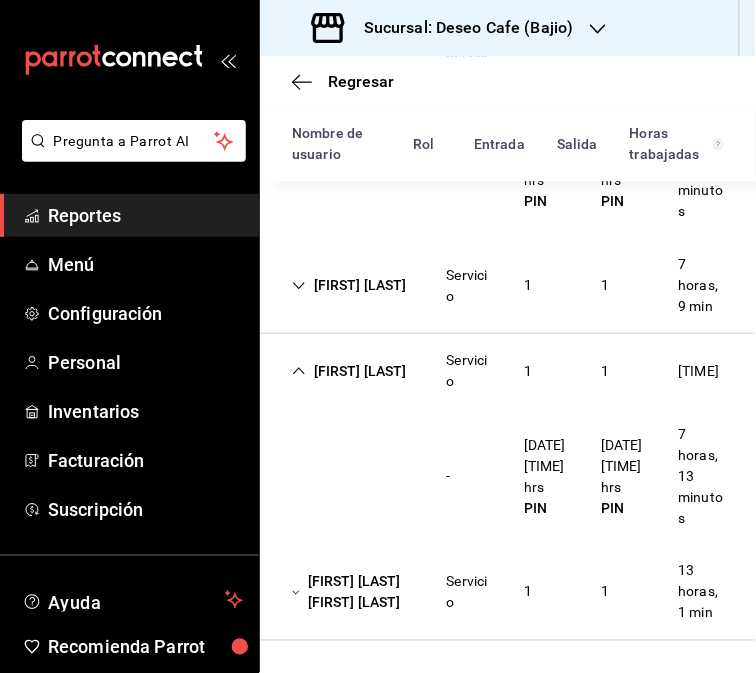 click on "[FIRST] [LAST] [FIRST] [LAST]" at bounding box center [353, 593] 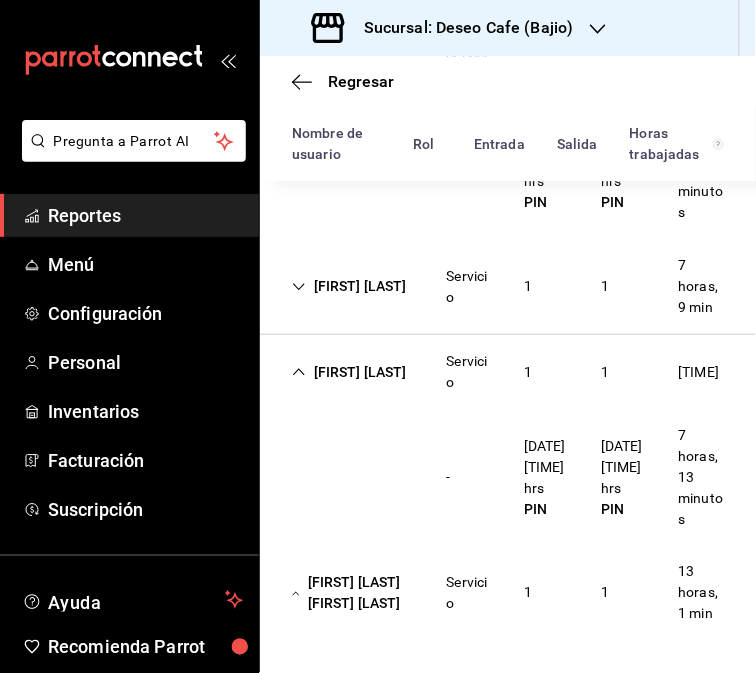 scroll, scrollTop: 1037, scrollLeft: 0, axis: vertical 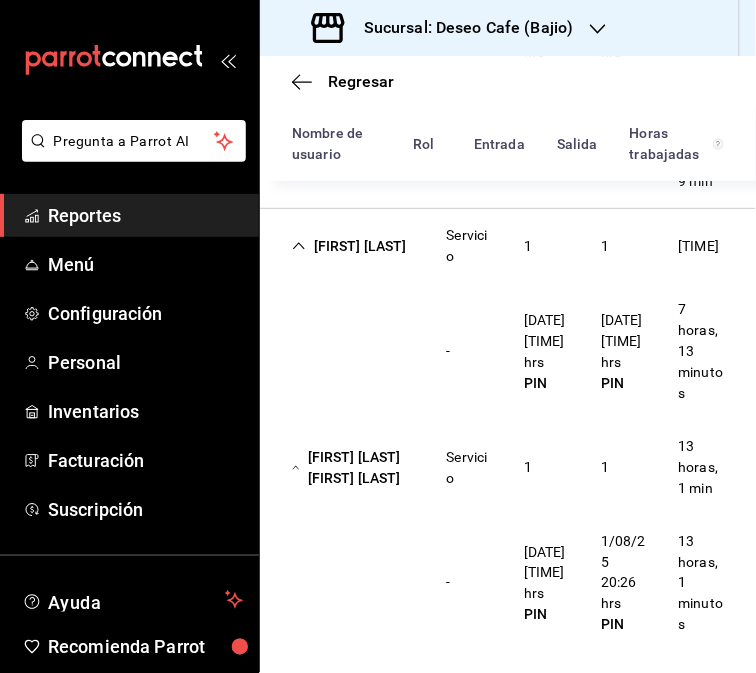 click on "[FIRST] [LAST] [FIRST] [LAST]" at bounding box center (353, 468) 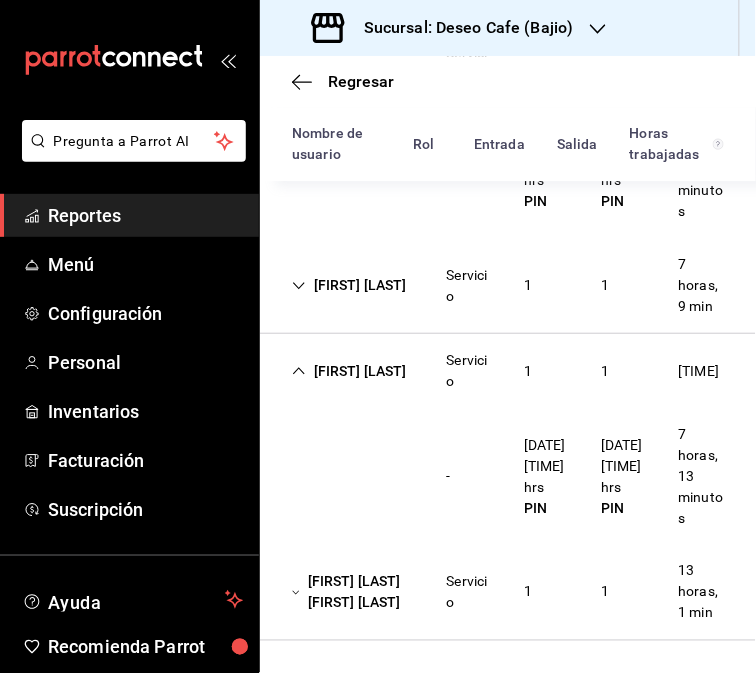 click on "Servicio" at bounding box center [469, 593] 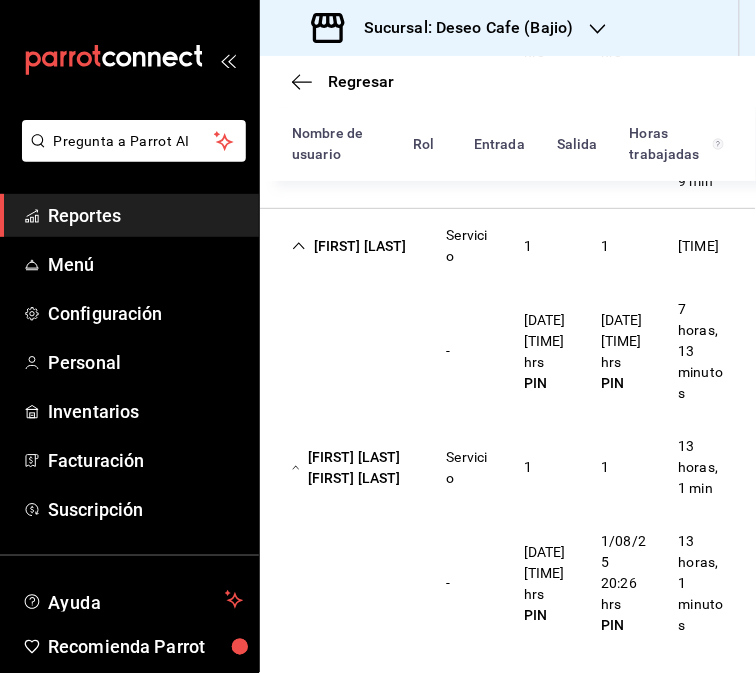 scroll, scrollTop: 1037, scrollLeft: 0, axis: vertical 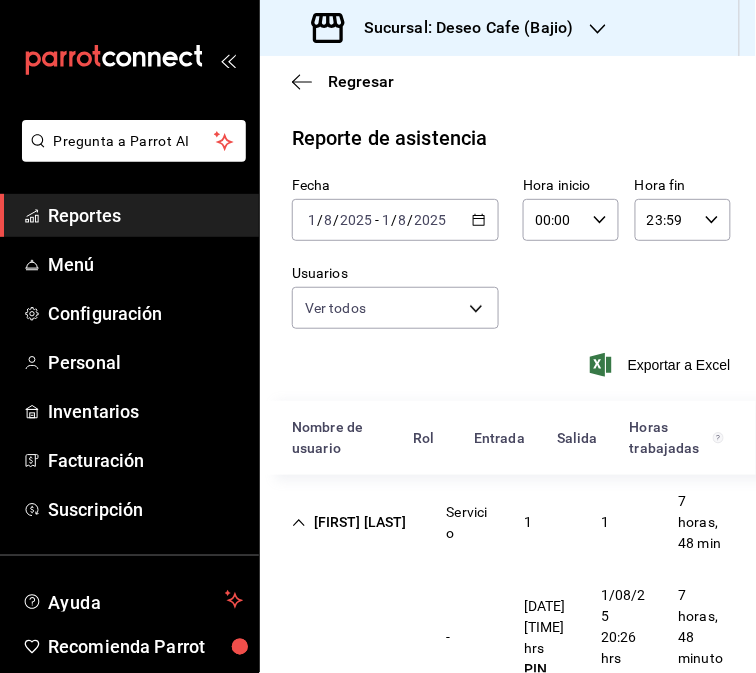click on "Sucursal: Deseo Cafe (Bajio)" at bounding box center (445, 28) 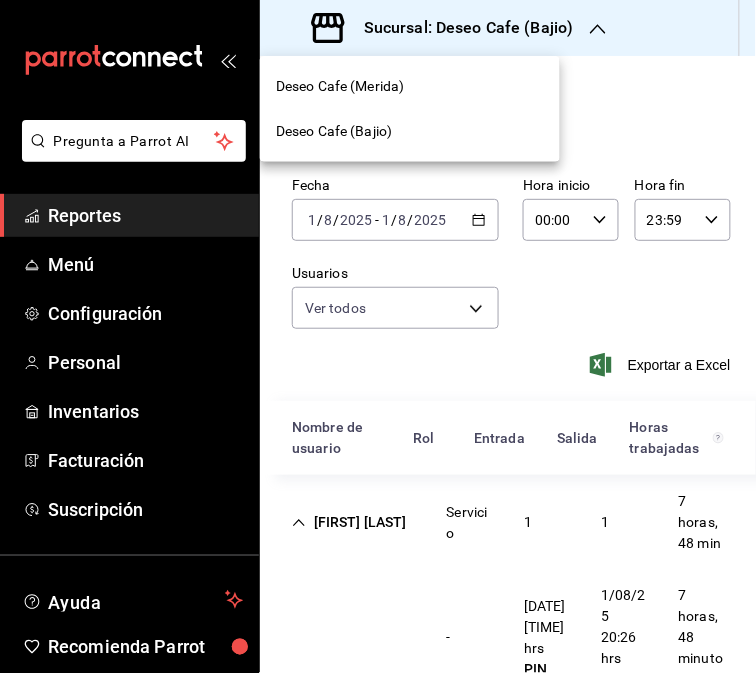 click on "Deseo Cafe (Merida)" at bounding box center [410, 86] 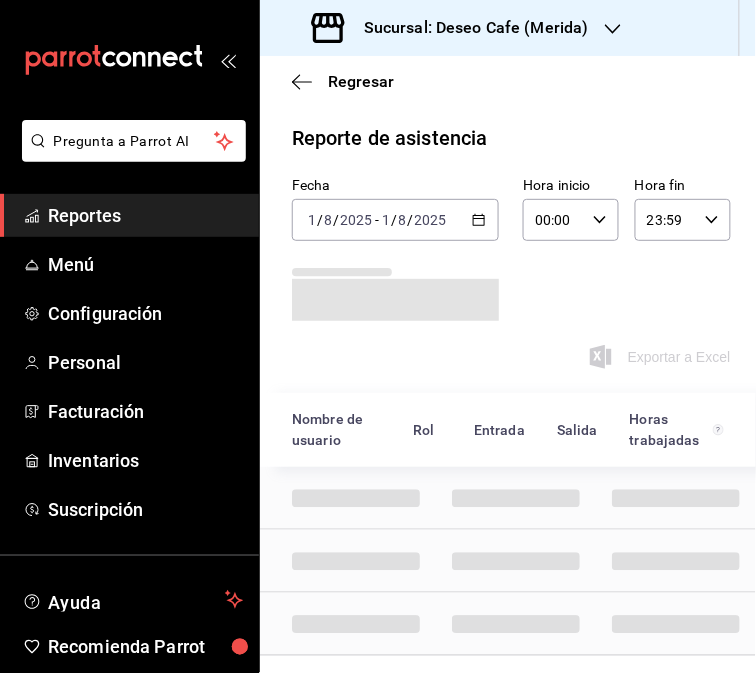 scroll, scrollTop: 32, scrollLeft: 0, axis: vertical 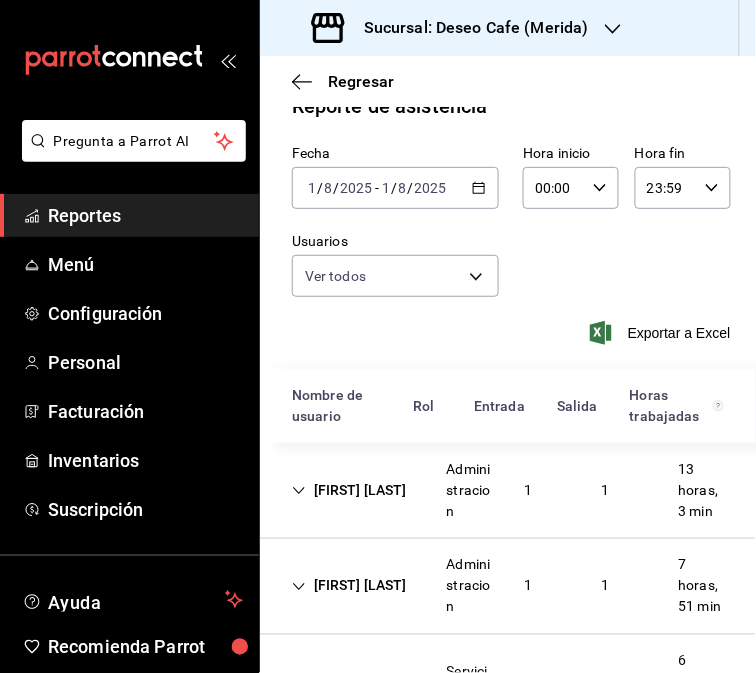 click on "[FIRST] [LAST]" at bounding box center [349, 490] 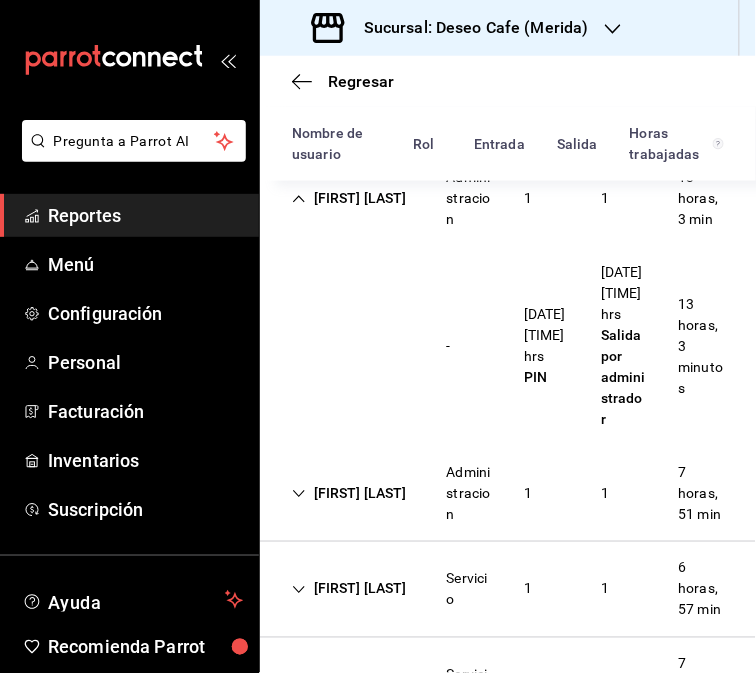scroll, scrollTop: 316, scrollLeft: 0, axis: vertical 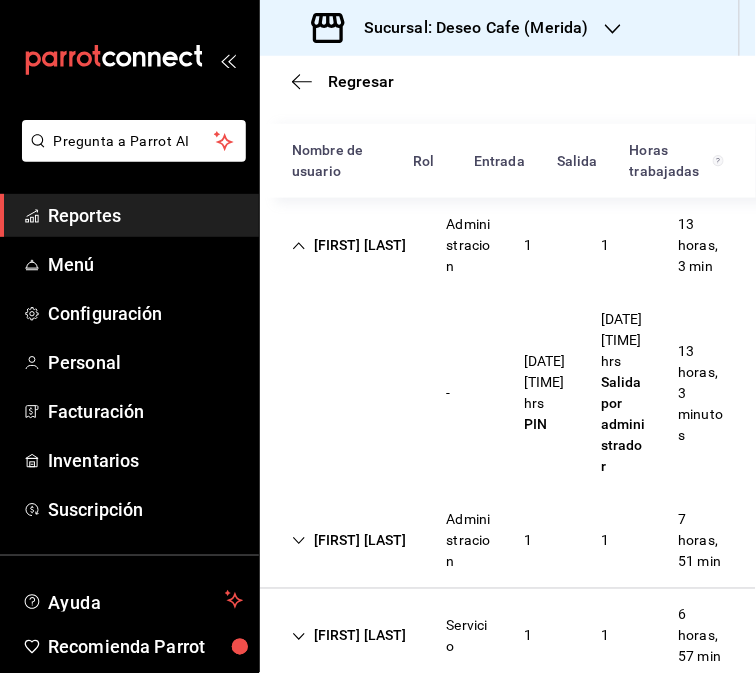 click on "Administracion" at bounding box center [469, 540] 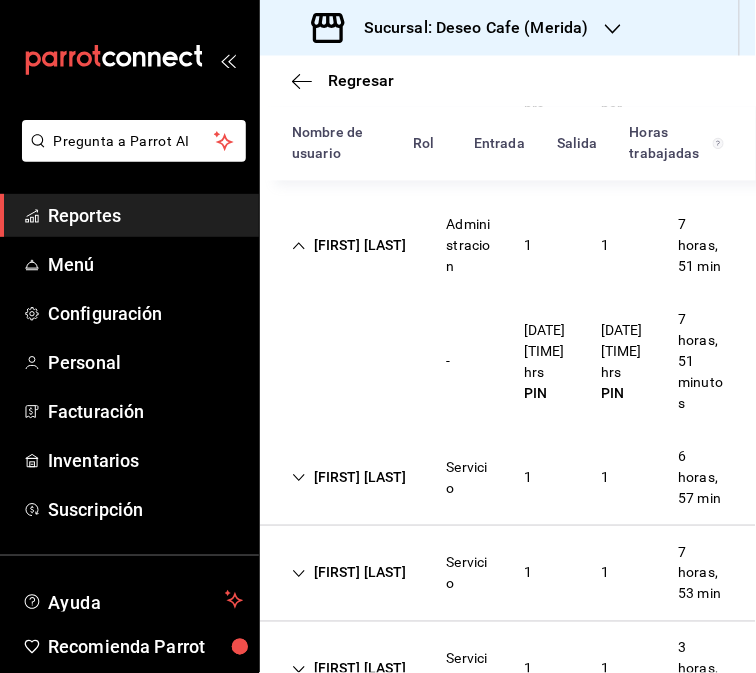 scroll, scrollTop: 574, scrollLeft: 0, axis: vertical 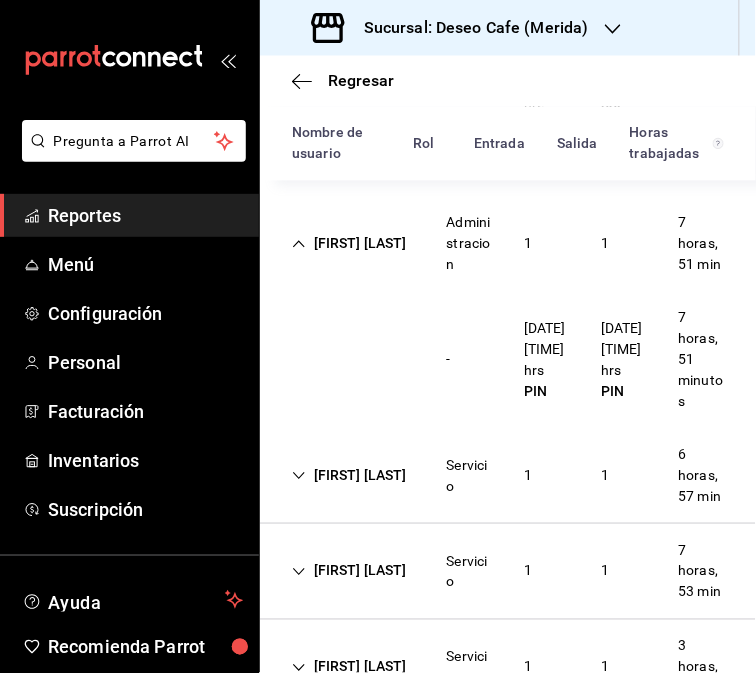 click on "[FIRST] [LAST]" at bounding box center [349, 475] 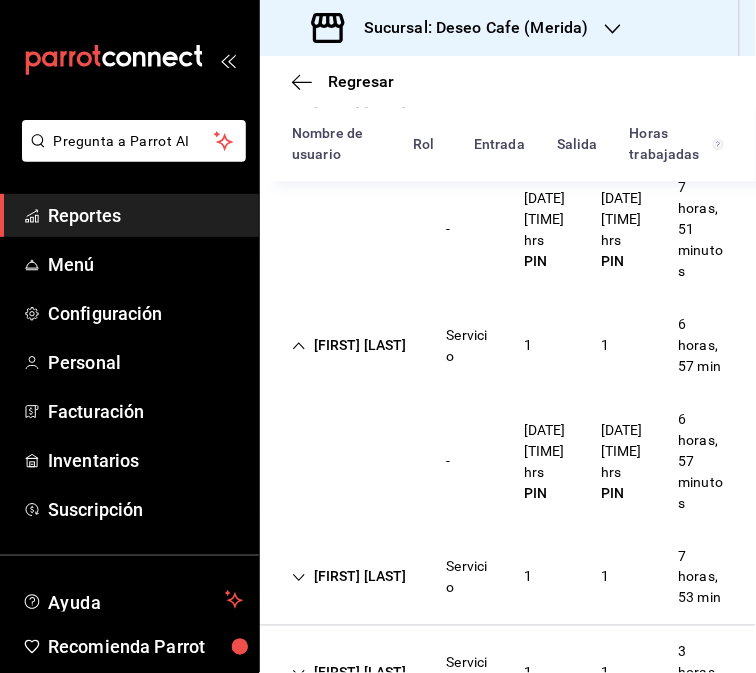 scroll, scrollTop: 710, scrollLeft: 0, axis: vertical 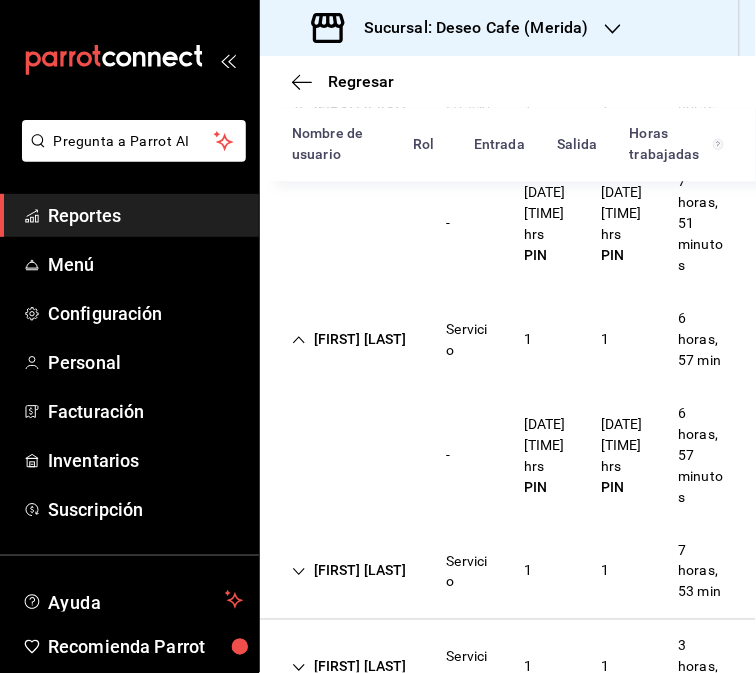 click on "[FIRST] [LAST] Servicio 1 1 [TIME]" at bounding box center [508, 572] 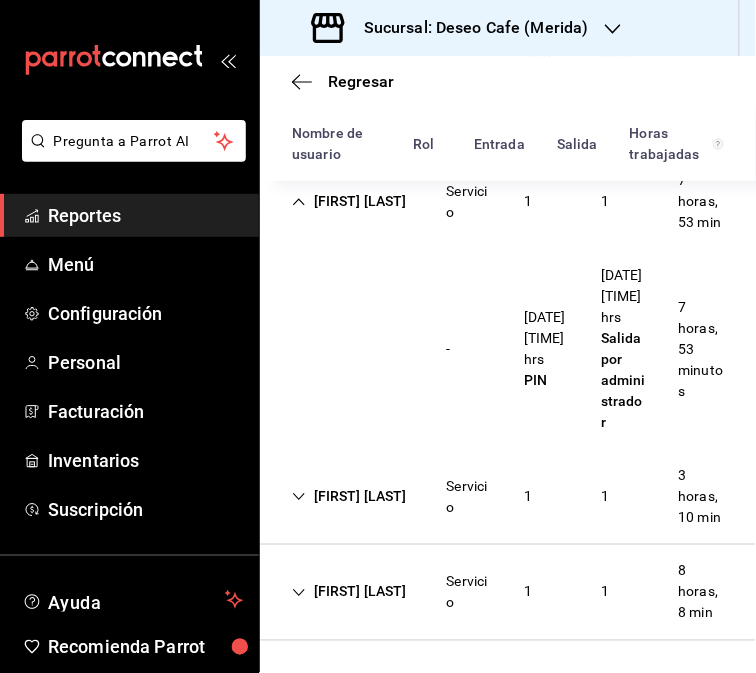 scroll, scrollTop: 1096, scrollLeft: 0, axis: vertical 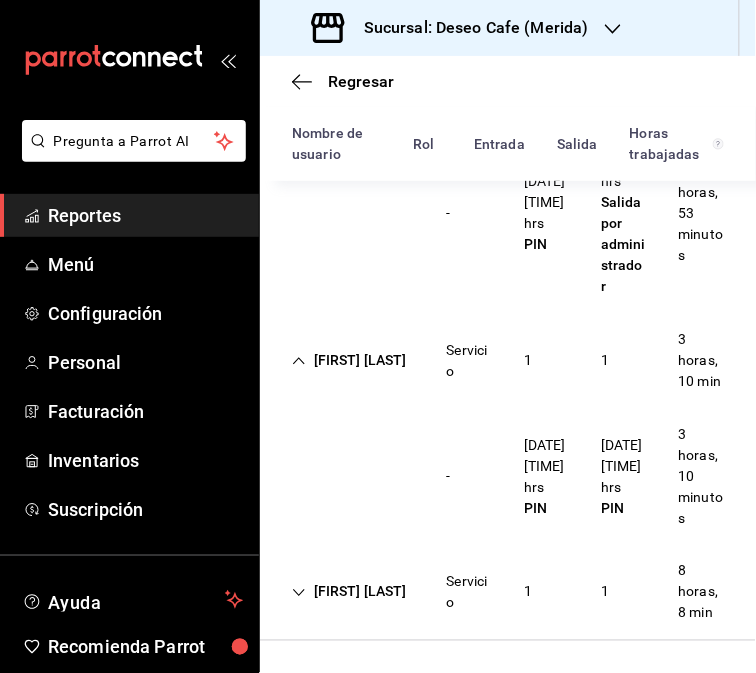 click on "[FIRST] [LAST] Servicio 1 1 [TIME]" at bounding box center [508, 593] 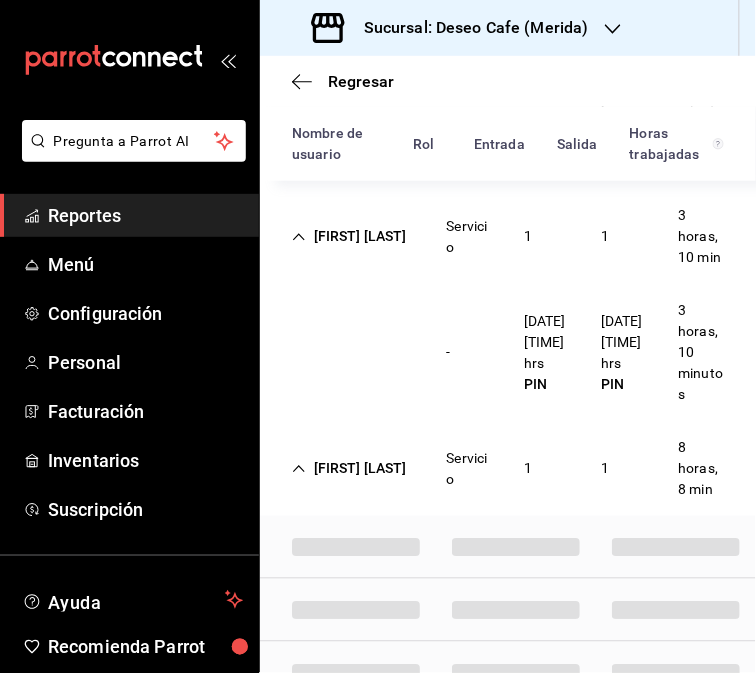 scroll, scrollTop: 1410, scrollLeft: 0, axis: vertical 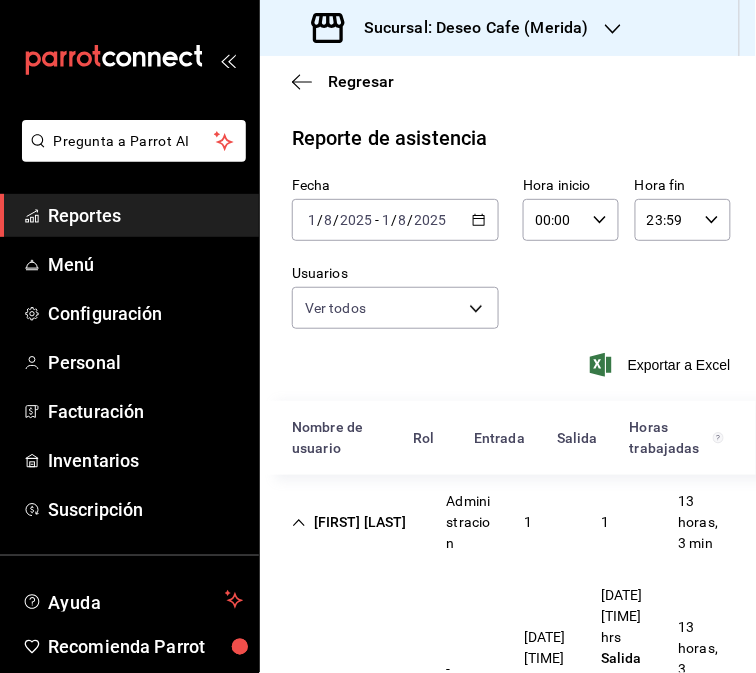 click on "Sucursal: Deseo Cafe (Merida)" at bounding box center [468, 28] 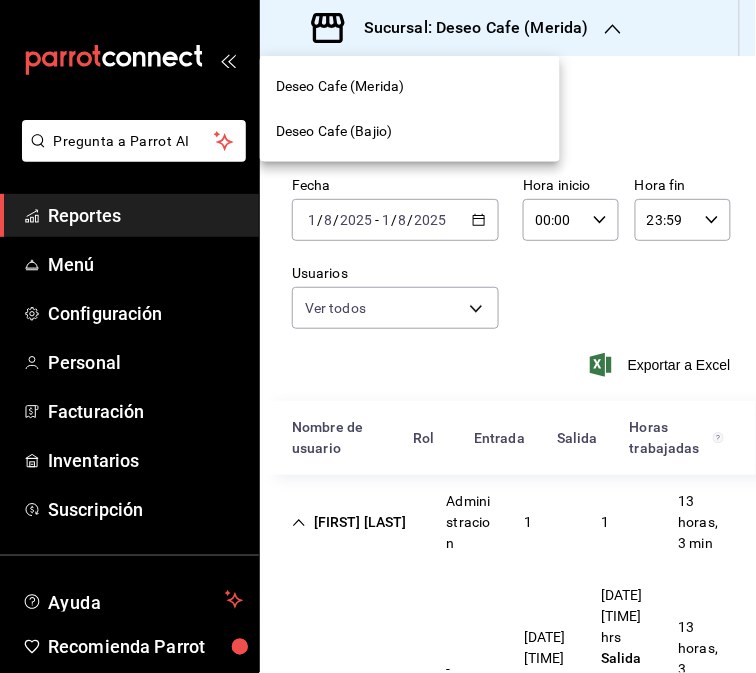 click on "Deseo Cafe (Bajio)" at bounding box center [410, 131] 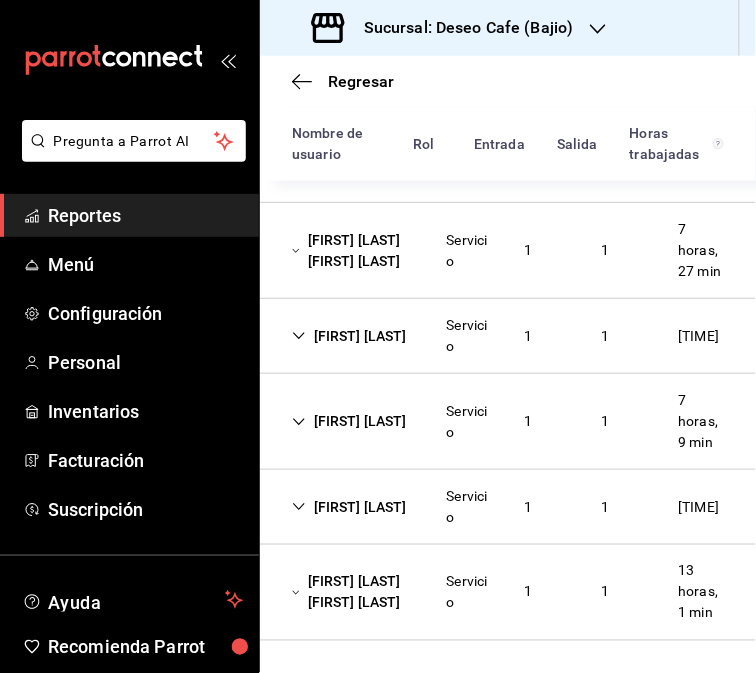 scroll, scrollTop: 494, scrollLeft: 0, axis: vertical 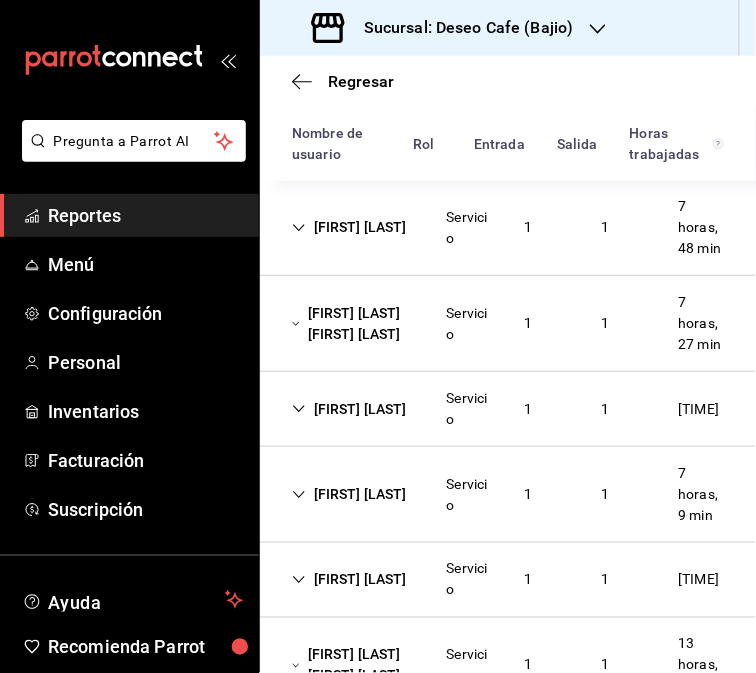 click on "Servicio" at bounding box center (469, 228) 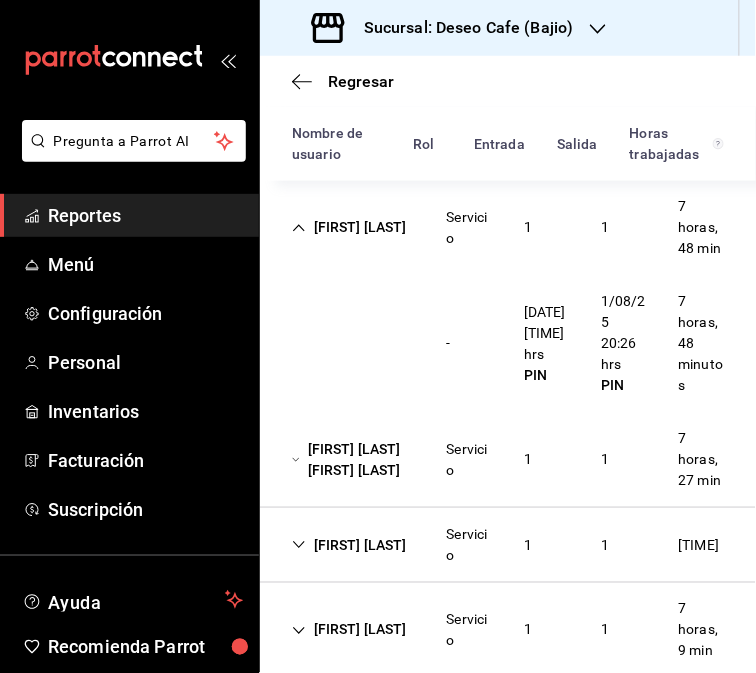 scroll, scrollTop: 0, scrollLeft: 0, axis: both 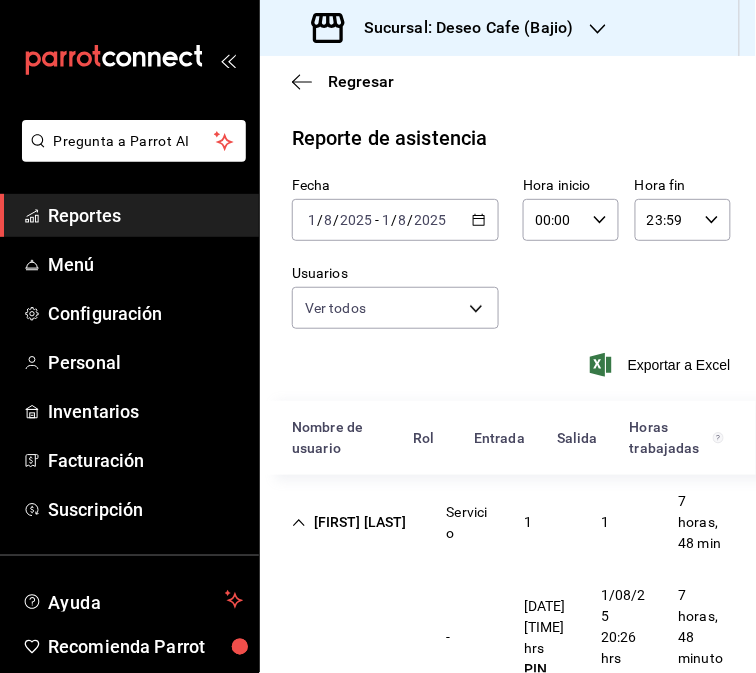 click 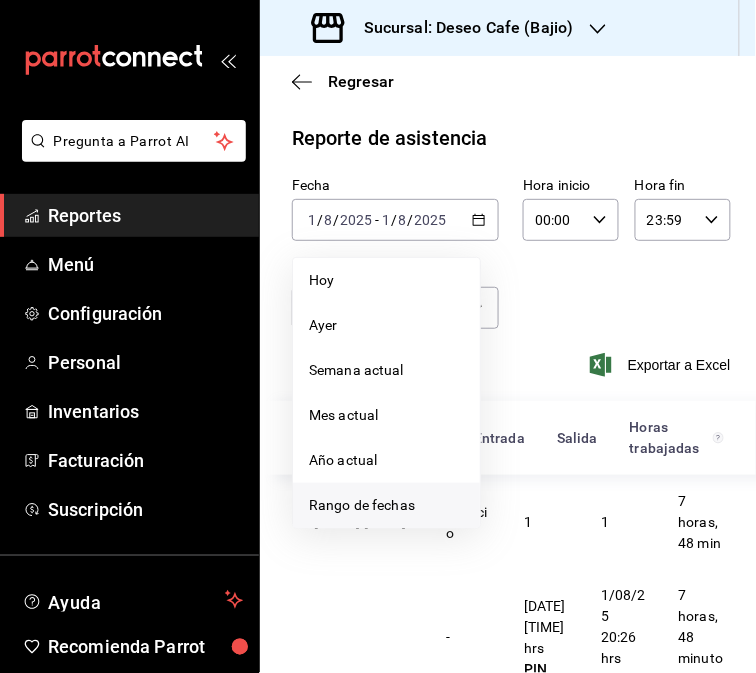 click on "Rango de fechas" at bounding box center [386, 505] 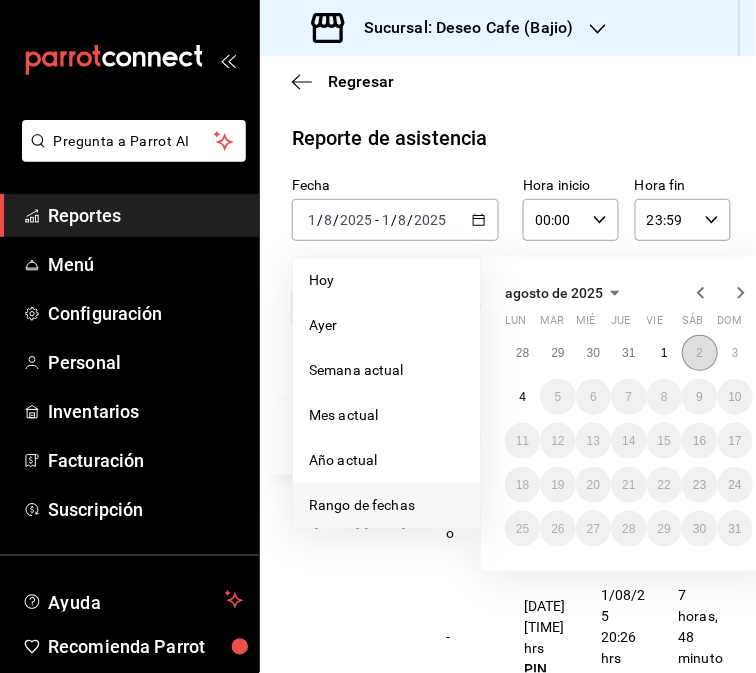 click on "2" at bounding box center [699, 353] 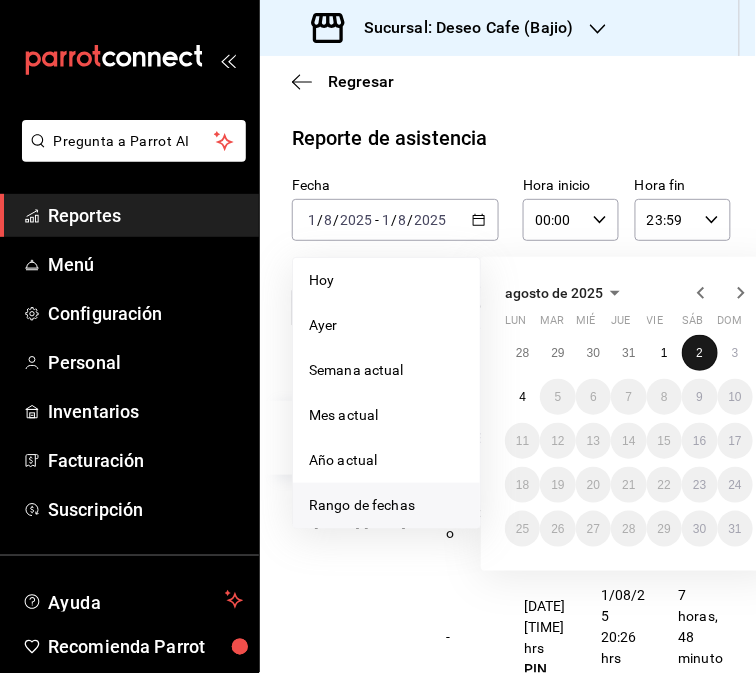 click on "2" at bounding box center [699, 353] 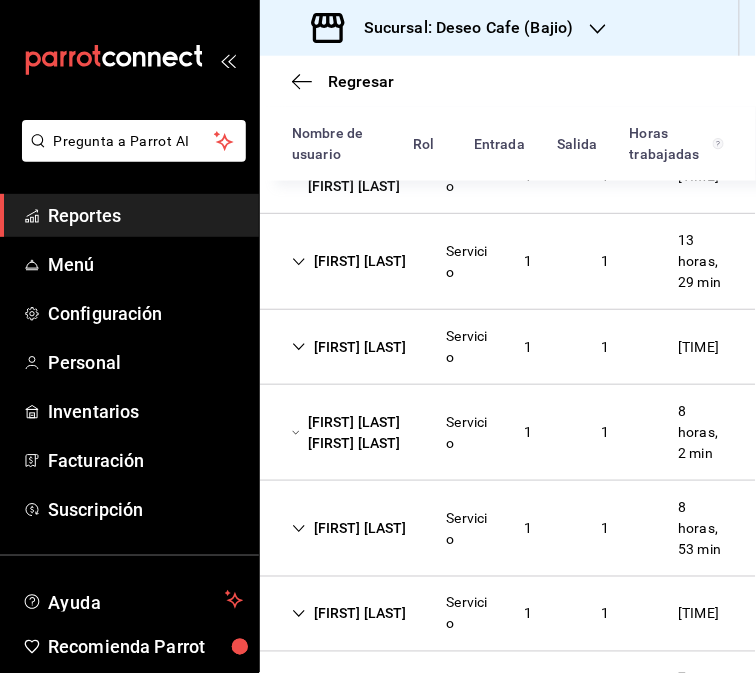 scroll, scrollTop: 278, scrollLeft: 0, axis: vertical 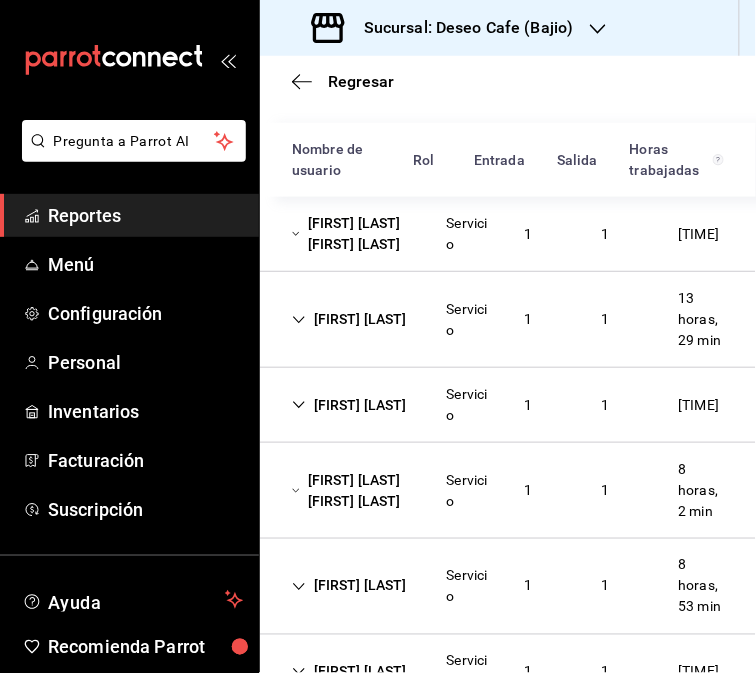 click on "[FIRST] [LAST] [FIRST] [LAST]" at bounding box center [353, 234] 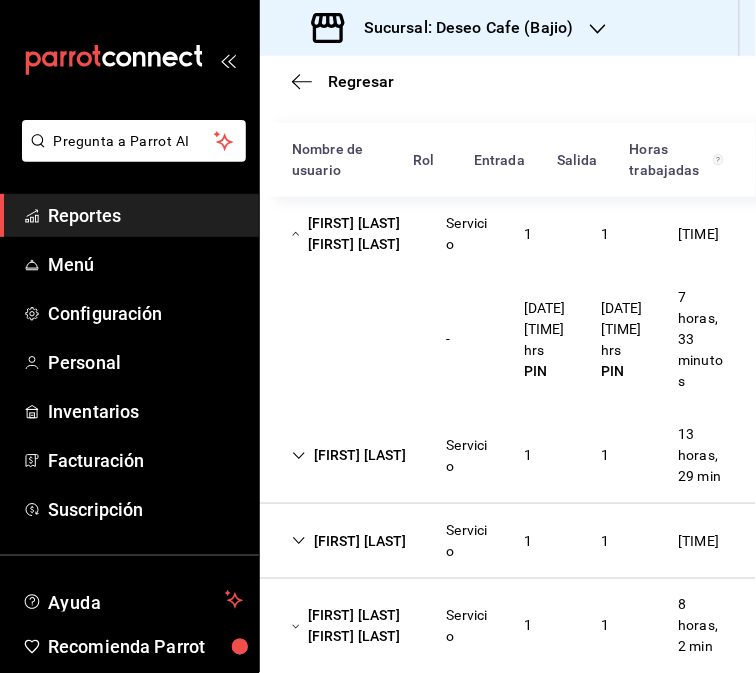 click on "[FIRST] [LAST] Servicio 1 1 [TIME]" at bounding box center (508, 456) 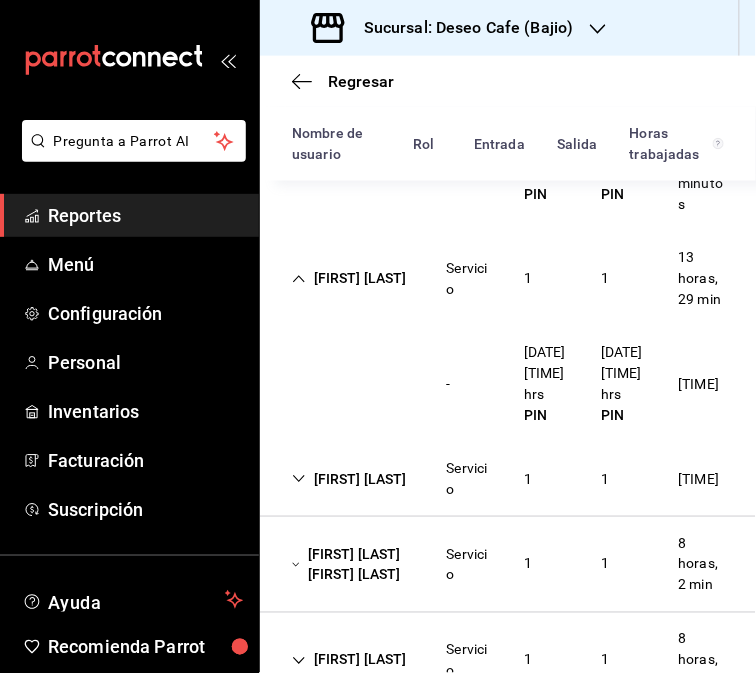 scroll, scrollTop: 462, scrollLeft: 0, axis: vertical 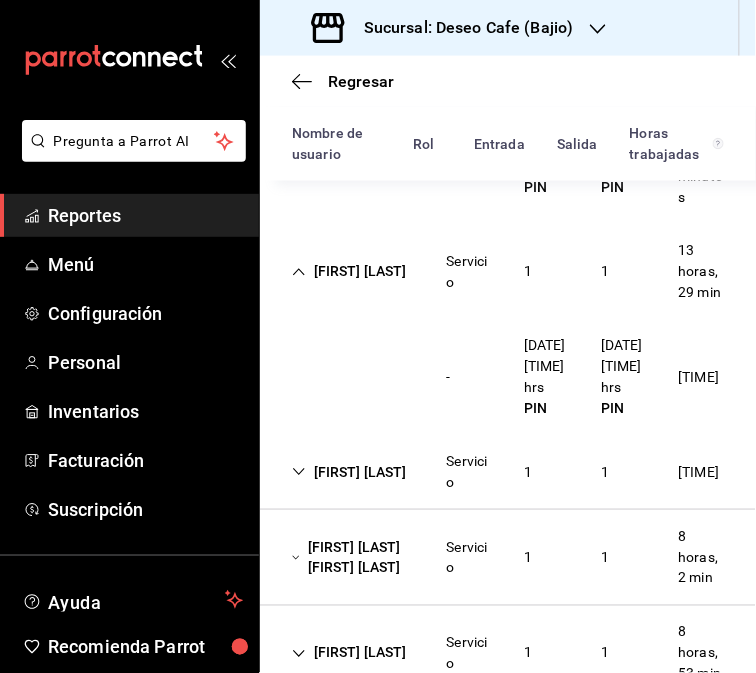 click on "[FIRST] [LAST]" at bounding box center [349, 271] 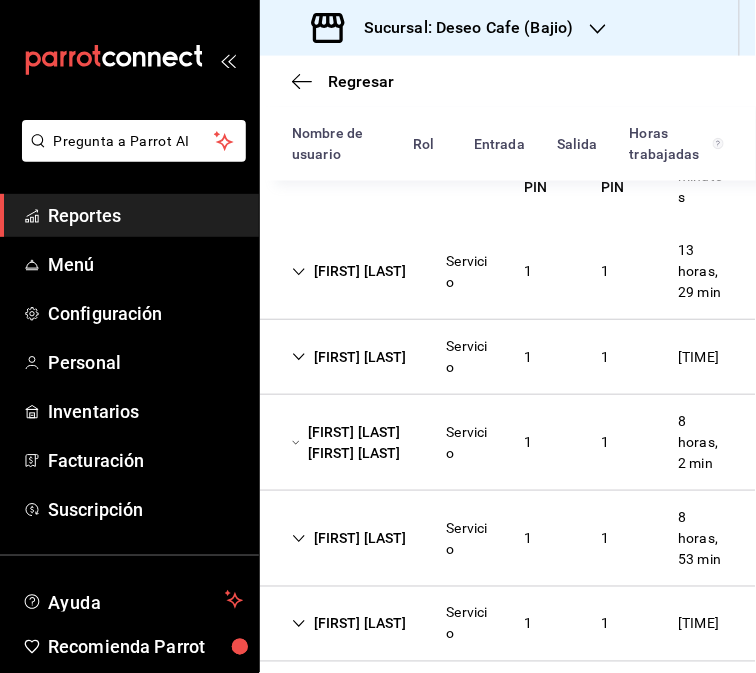 click on "[FIRST] [LAST]" at bounding box center [349, 357] 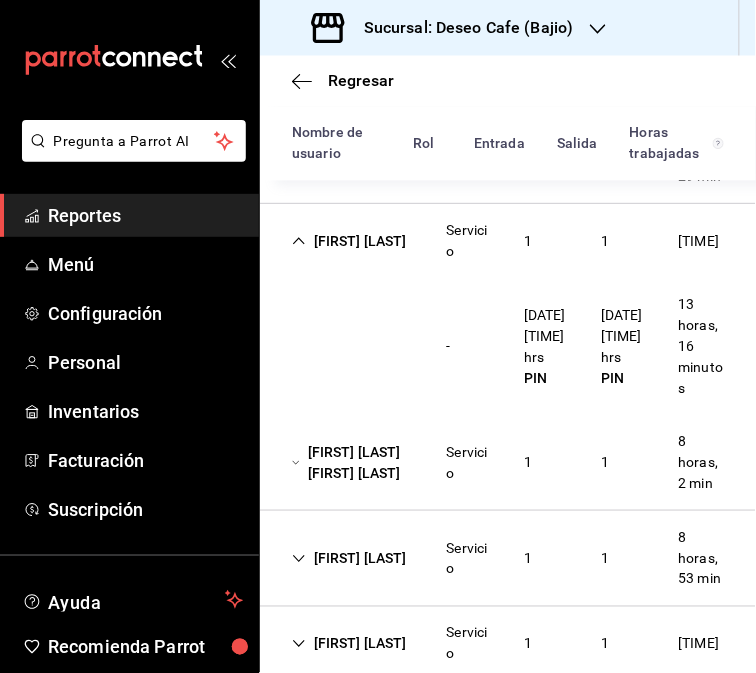 scroll, scrollTop: 594, scrollLeft: 0, axis: vertical 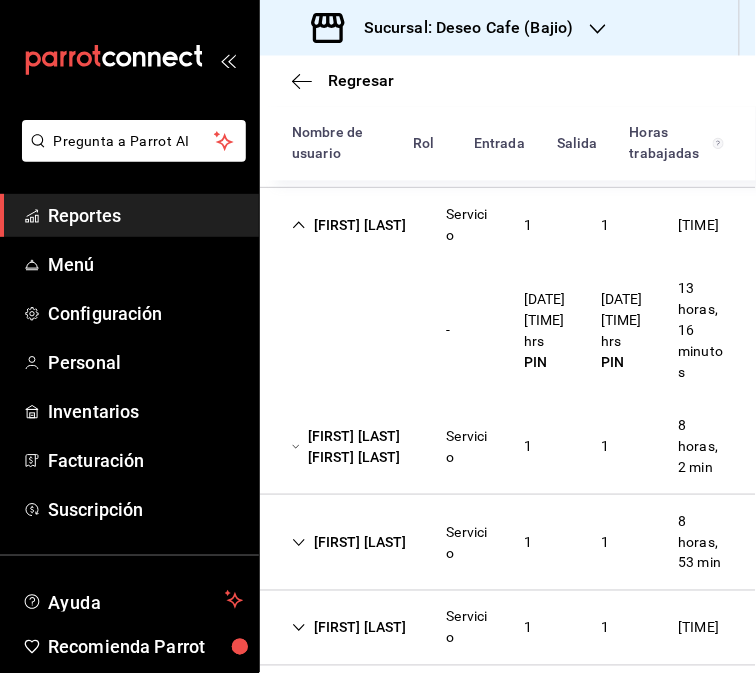 click on "[FIRST] [LAST] [FIRST] [LAST]" at bounding box center [353, 447] 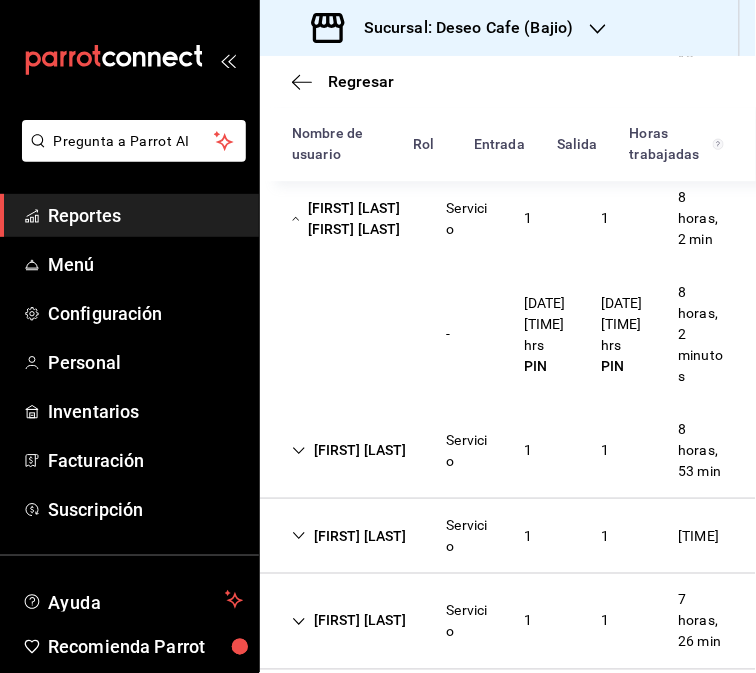 scroll, scrollTop: 833, scrollLeft: 0, axis: vertical 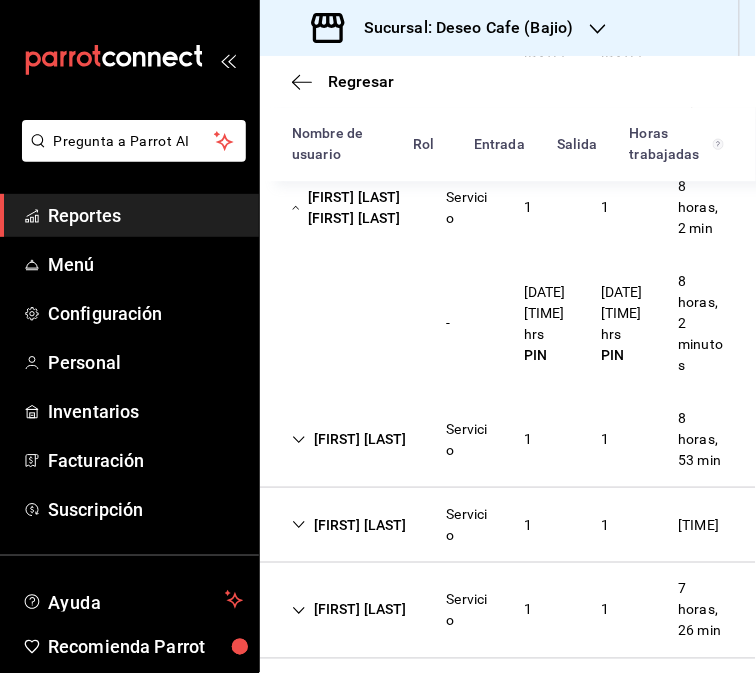 click on "[FIRST] [LAST]" at bounding box center (349, 439) 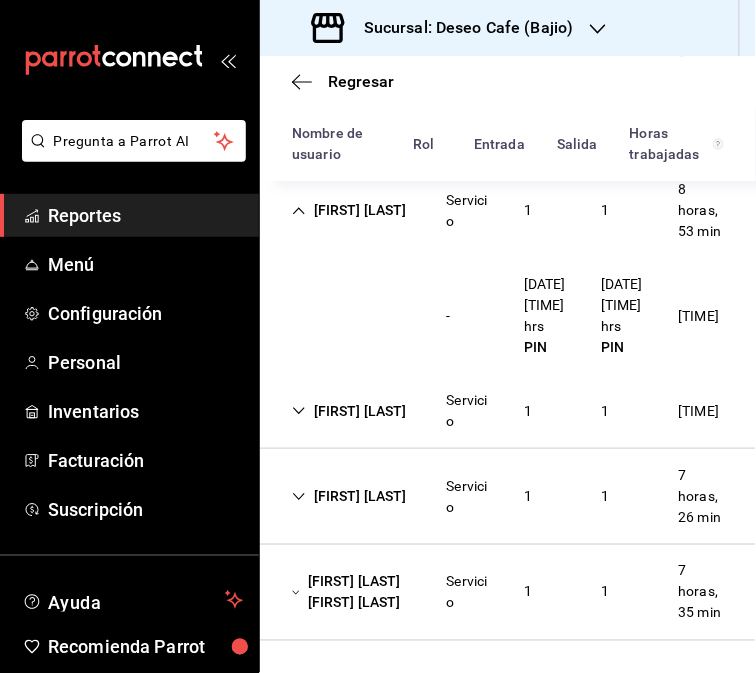 scroll, scrollTop: 1078, scrollLeft: 0, axis: vertical 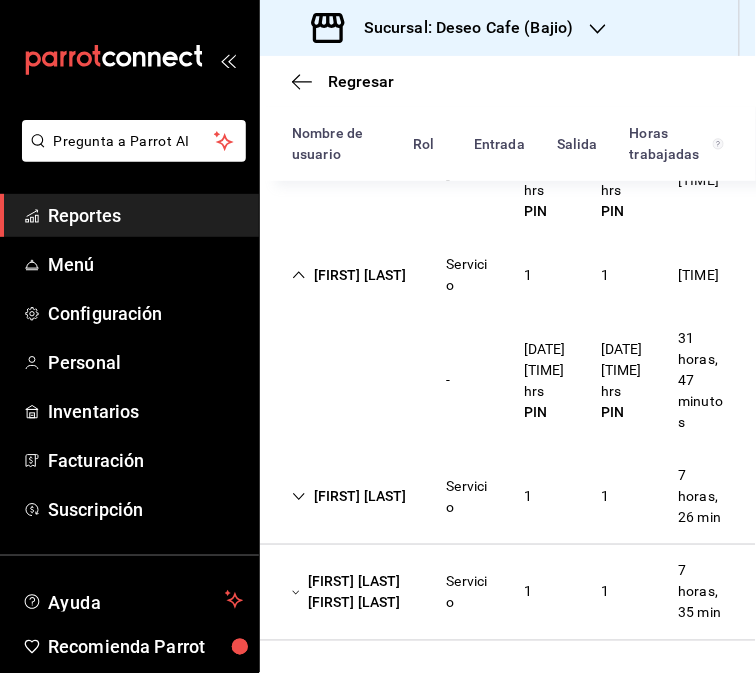 click on "[FIRST] [LAST]" at bounding box center (349, 275) 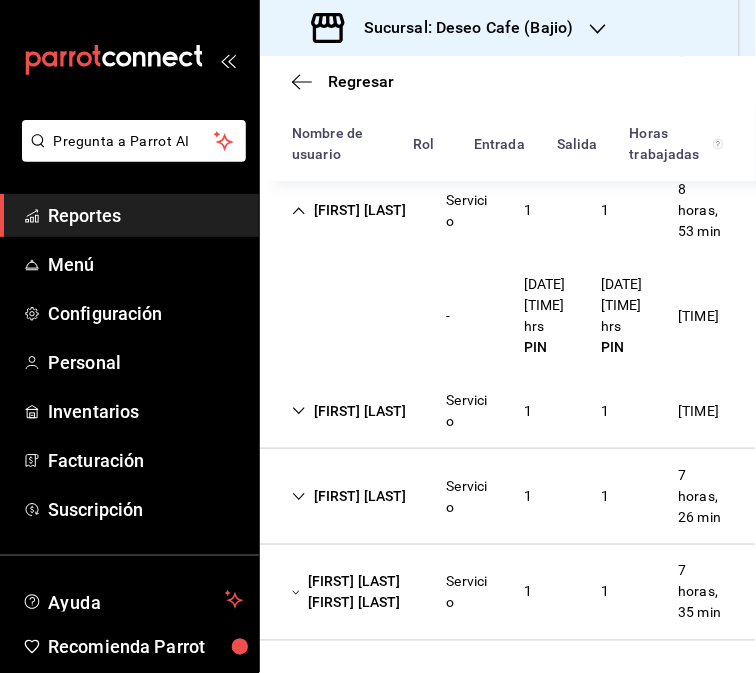scroll, scrollTop: 1292, scrollLeft: 0, axis: vertical 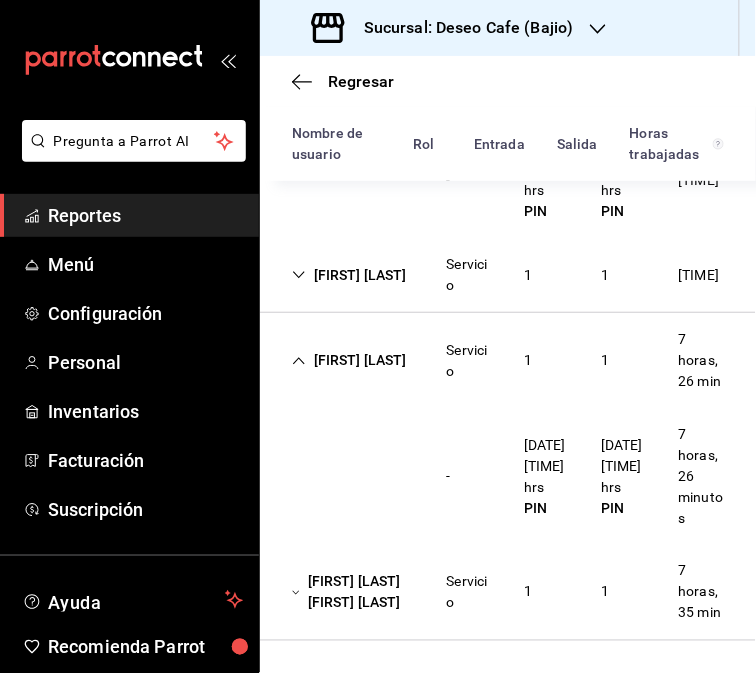 click on "Servicio" at bounding box center [469, 361] 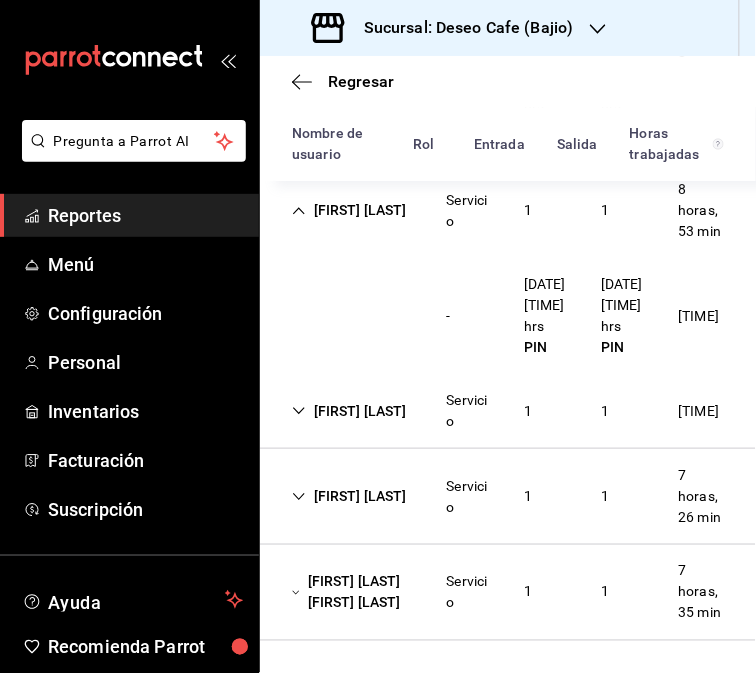scroll, scrollTop: 1292, scrollLeft: 0, axis: vertical 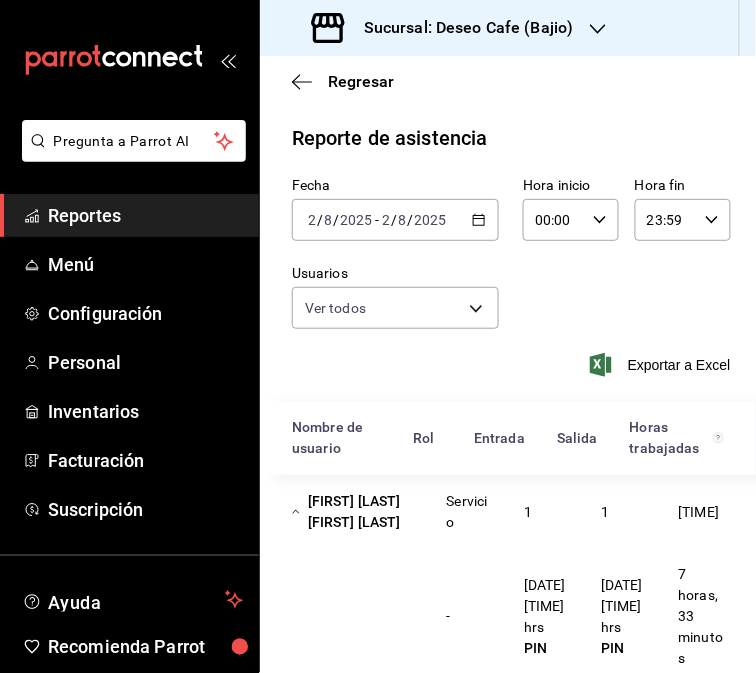 click on "Sucursal: Deseo Cafe (Bajio)" at bounding box center [461, 28] 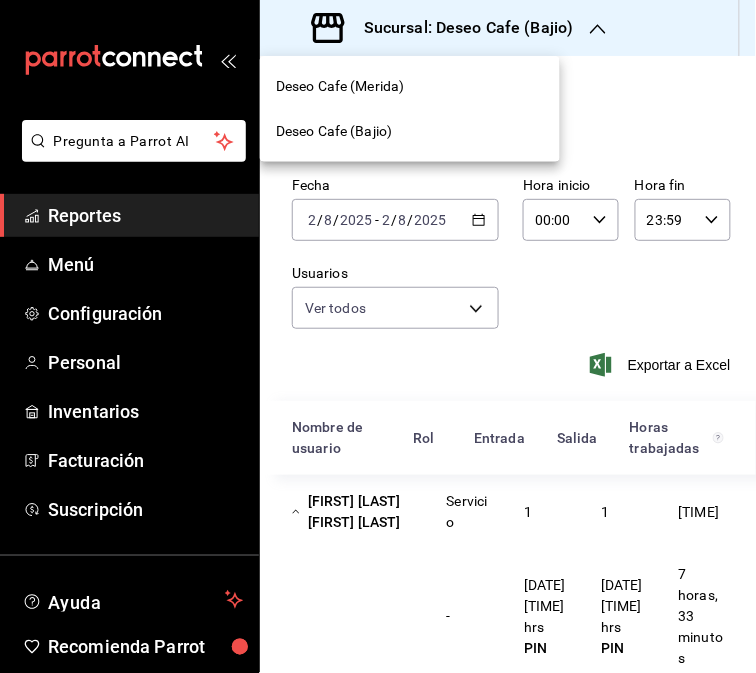 click on "Deseo Cafe (Merida)" at bounding box center [340, 86] 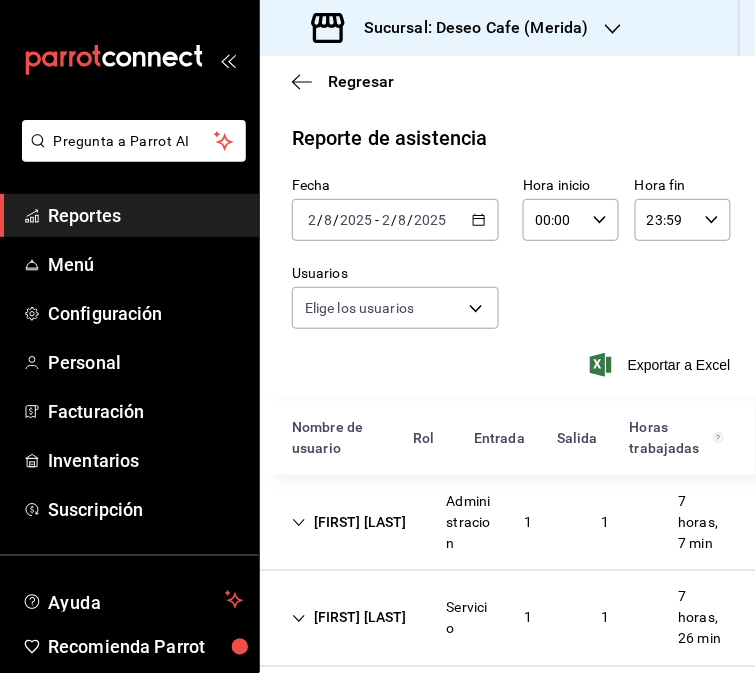 type on "[UUID],[UUID],[UUID],[UUID],[UUID],[UUID],[UUID],[UUID],[UUID],[UUID],[UUID],[UUID],[UUID],[UUID],[UUID],[UUID],[UUID],[UUID],[UUID],[UUID],[UUID],[UUID],[UUID],[UUID],[UUID],[UUID]" 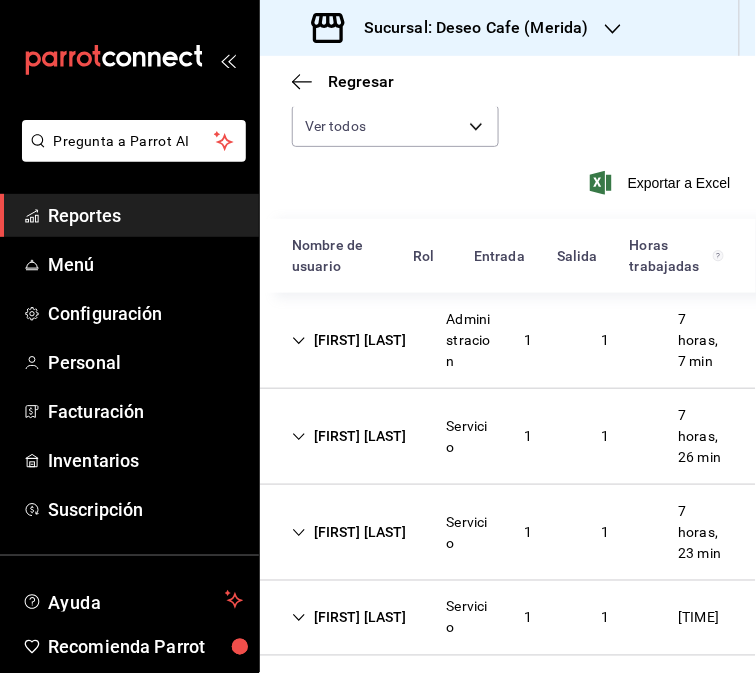 scroll, scrollTop: 218, scrollLeft: 0, axis: vertical 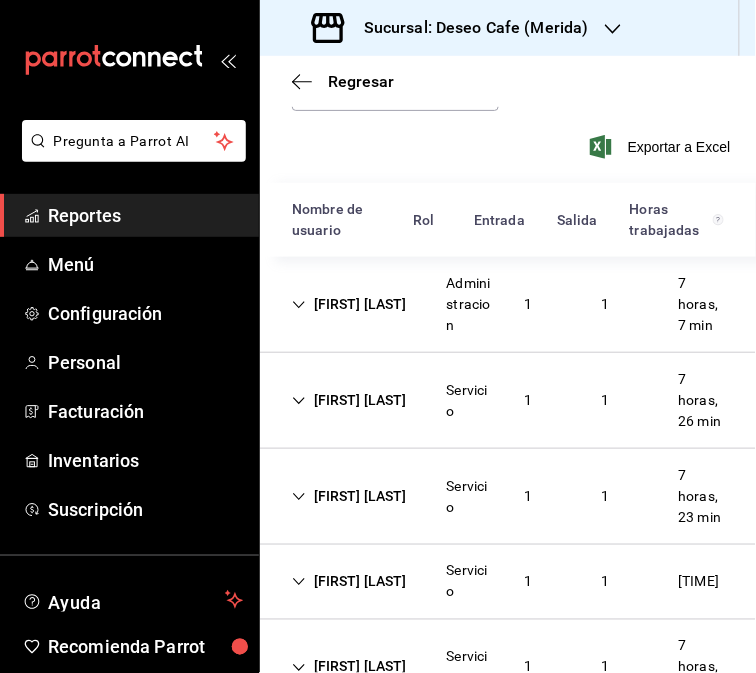 click on "Administracion" at bounding box center [469, 304] 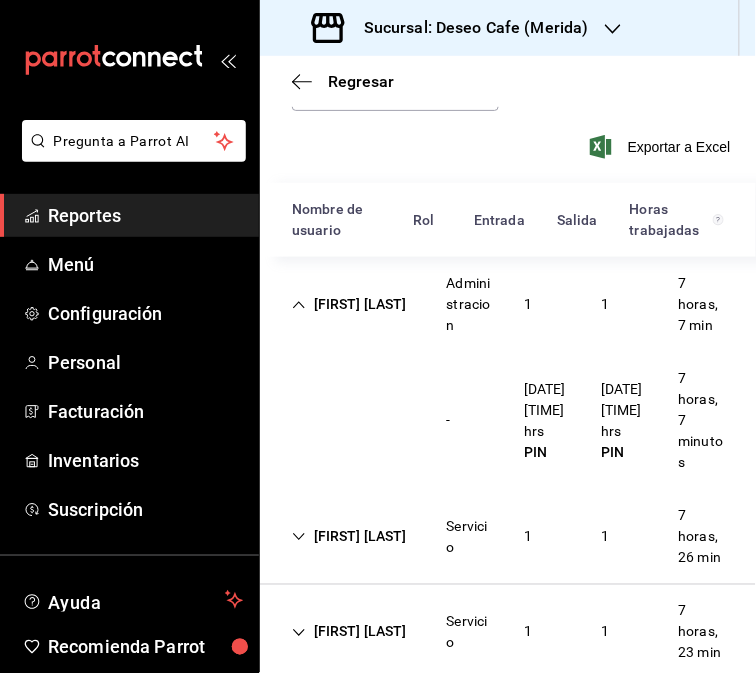 click on "[FIRST] [LAST]" at bounding box center (349, 536) 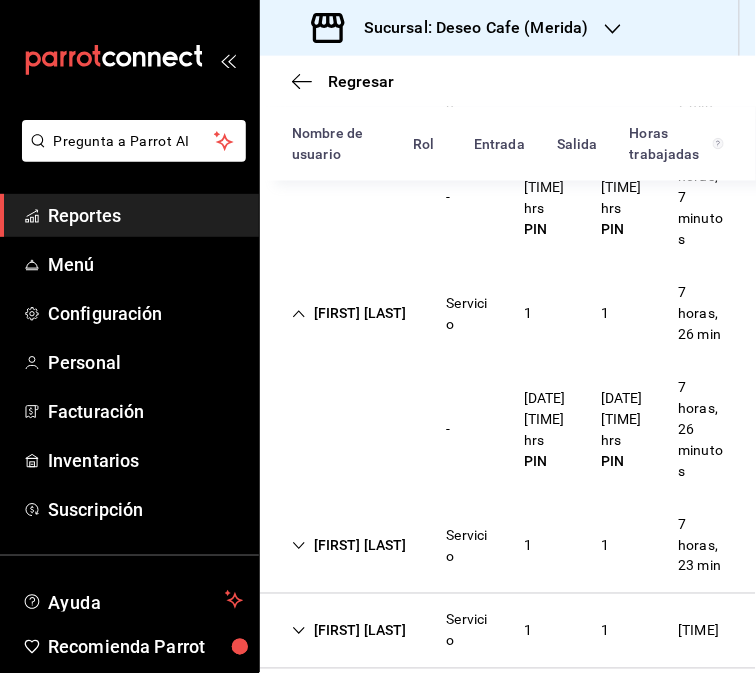 scroll, scrollTop: 474, scrollLeft: 0, axis: vertical 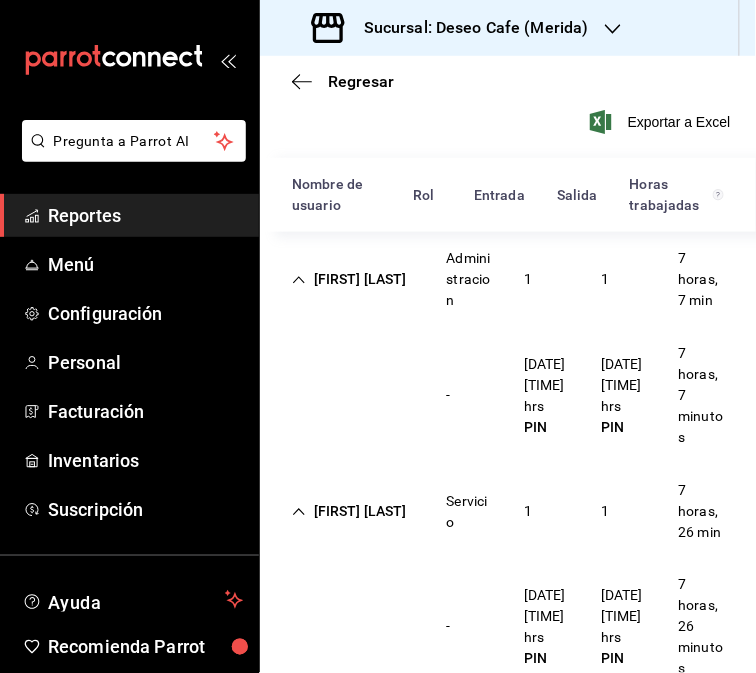click on "[FIRST] [LAST] Servicio 1 1 [TIME]" at bounding box center [508, 511] 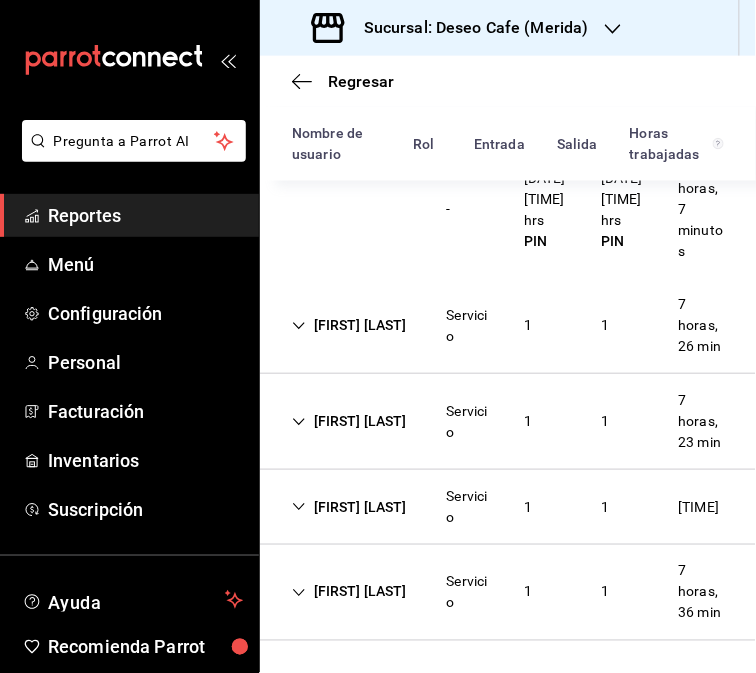 scroll, scrollTop: 513, scrollLeft: 0, axis: vertical 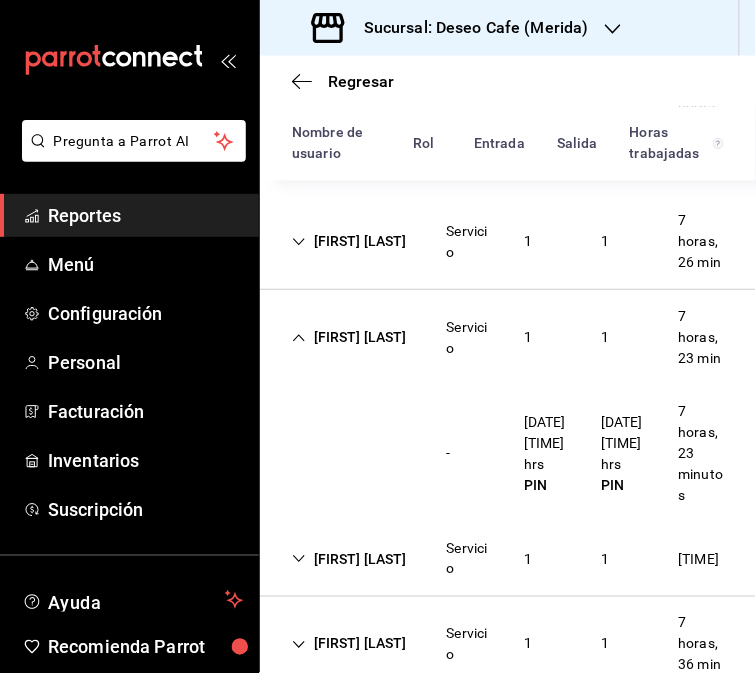 click on "[FIRST] [LAST] Servicio 1 1 [TIME]" at bounding box center [508, 559] 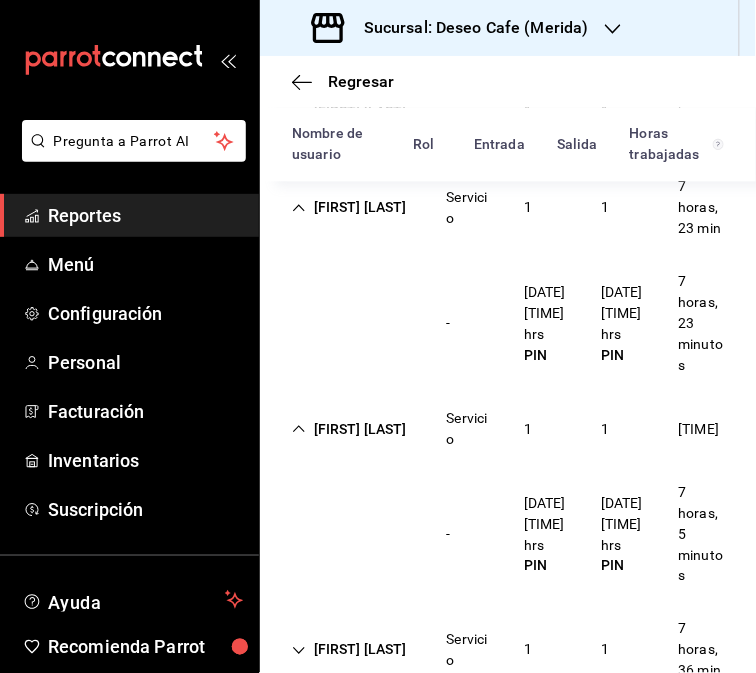 scroll, scrollTop: 660, scrollLeft: 0, axis: vertical 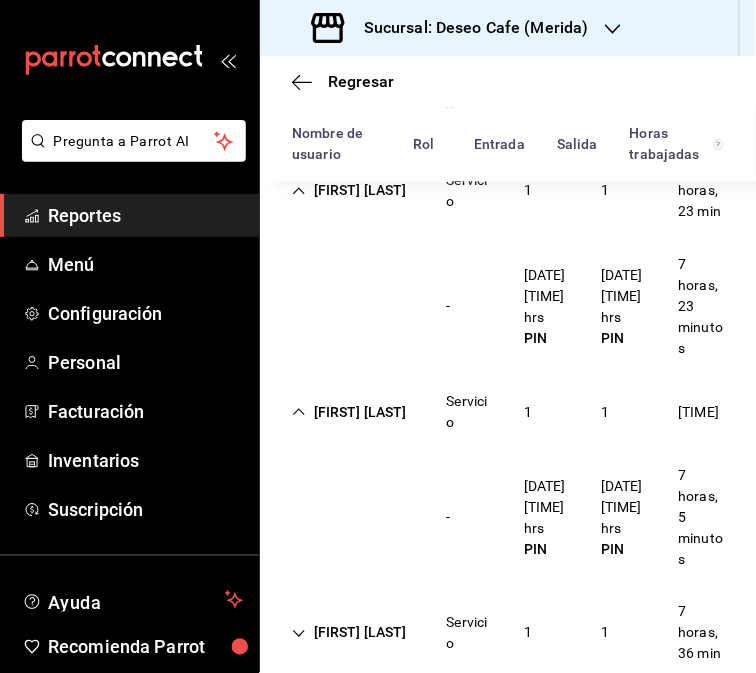click on "[FIRST] [LAST]" at bounding box center [349, 412] 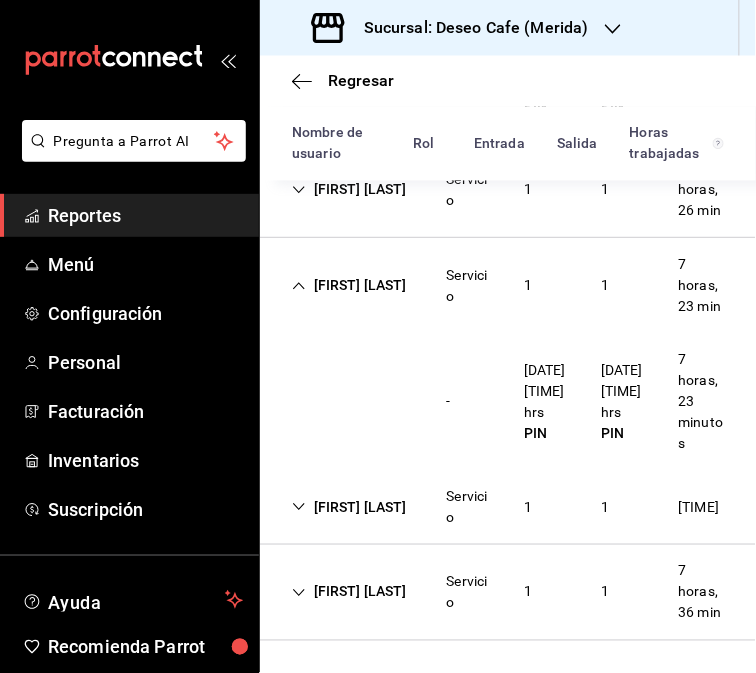 scroll, scrollTop: 648, scrollLeft: 0, axis: vertical 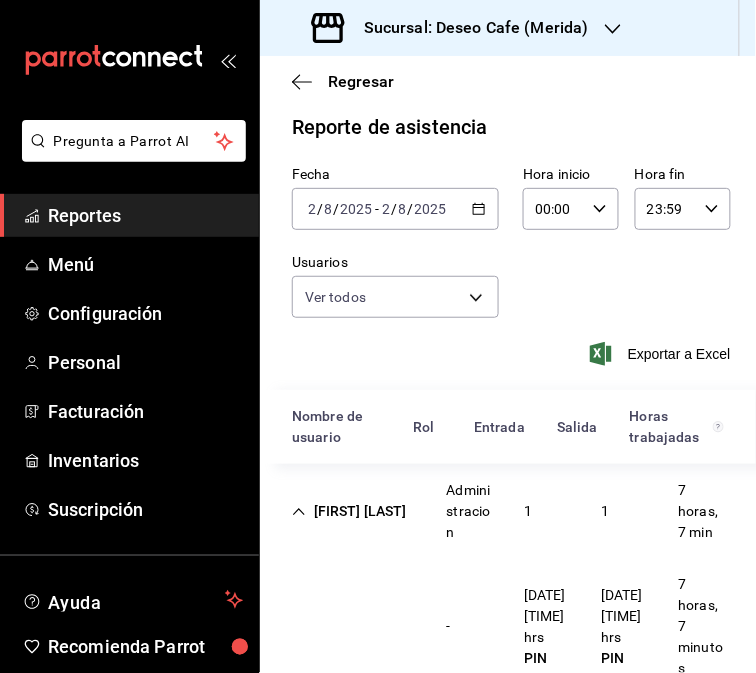 click on "Sucursal: Deseo Cafe (Merida)" at bounding box center [468, 28] 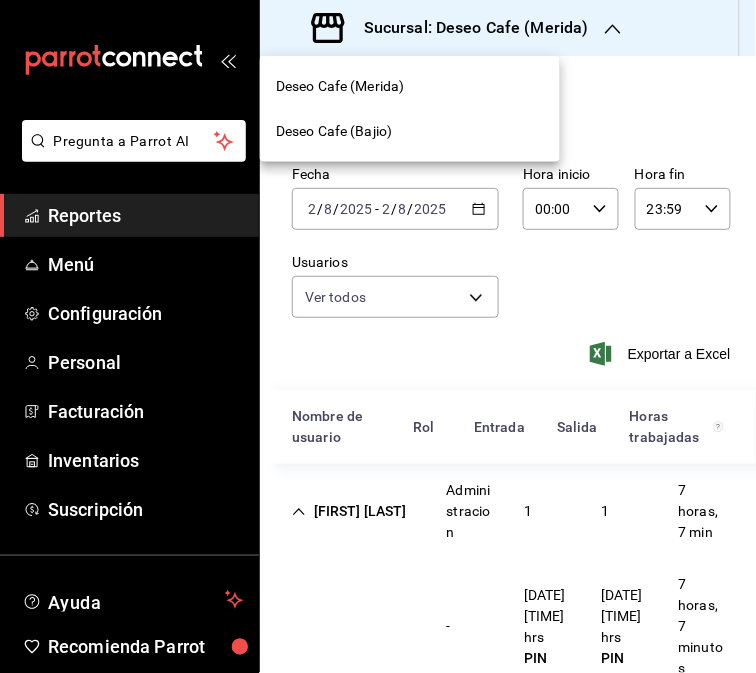 click on "Deseo Cafe (Bajio)" at bounding box center (410, 131) 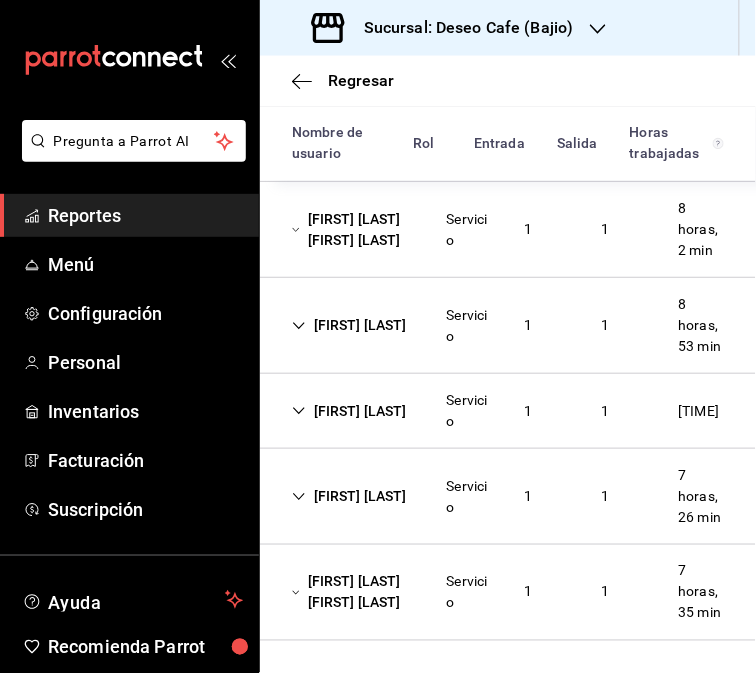 scroll, scrollTop: 748, scrollLeft: 0, axis: vertical 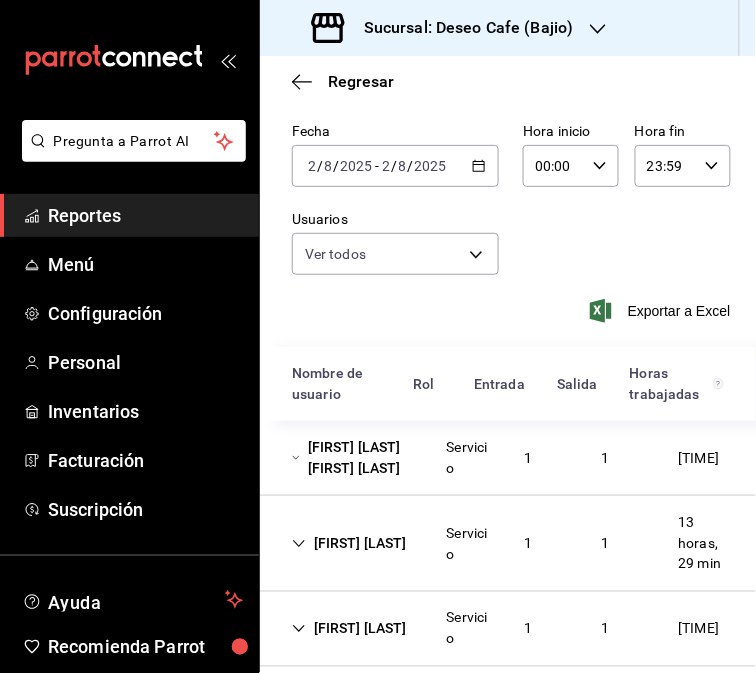 click 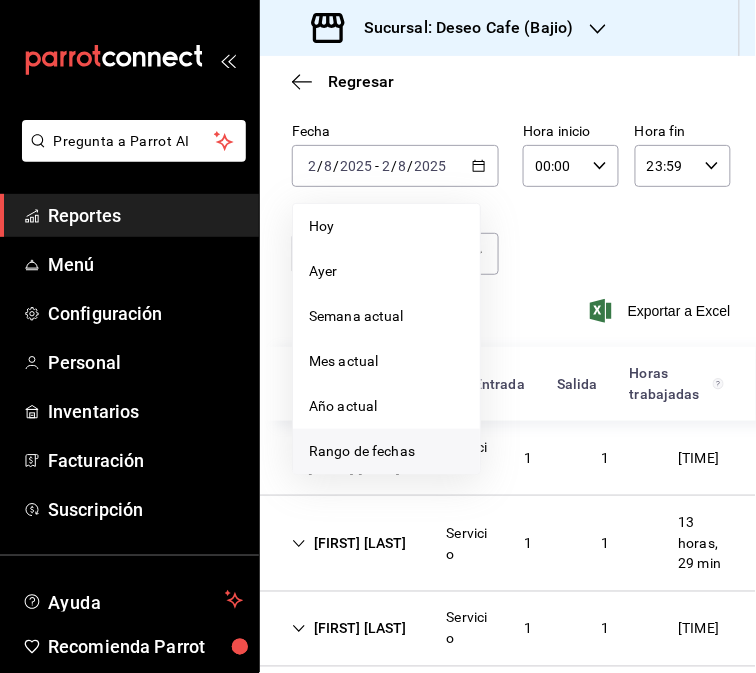 click on "Rango de fechas" at bounding box center [386, 451] 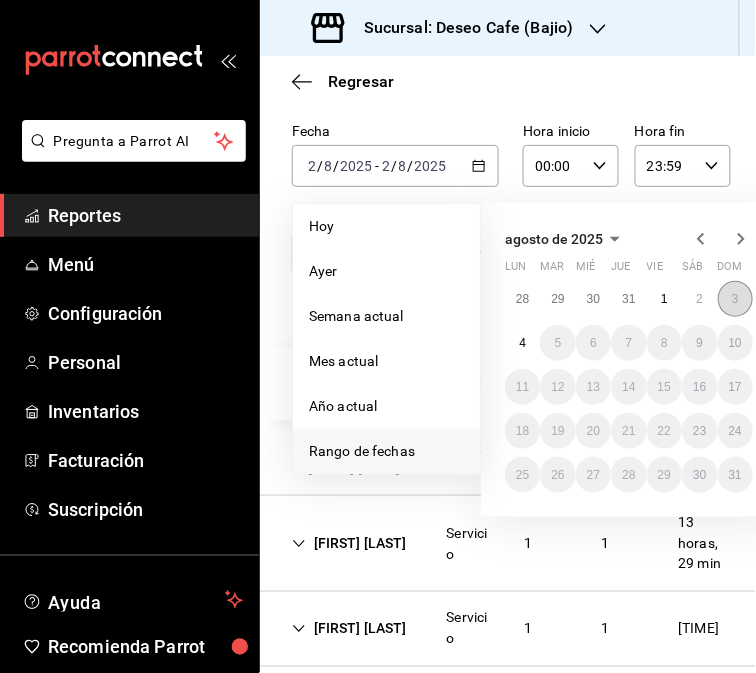click on "3" at bounding box center [735, 299] 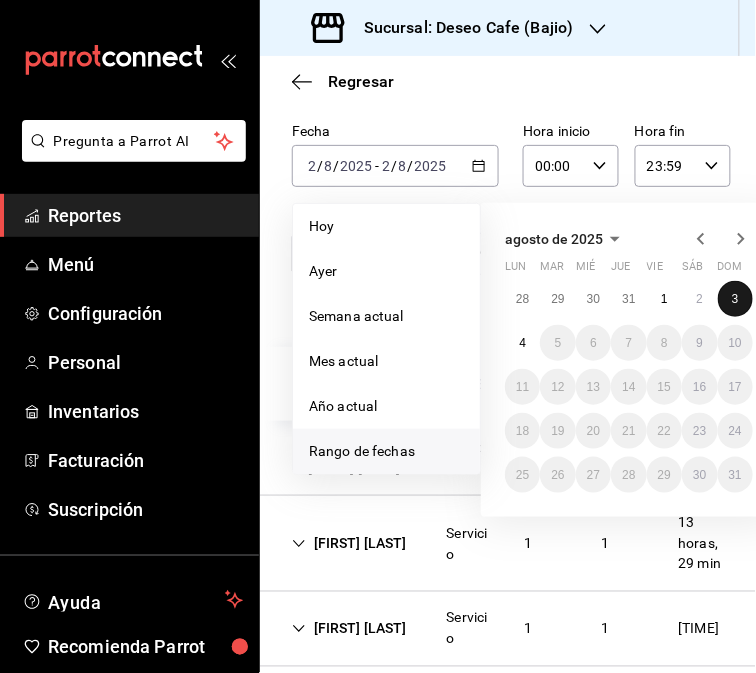click on "3" at bounding box center [735, 299] 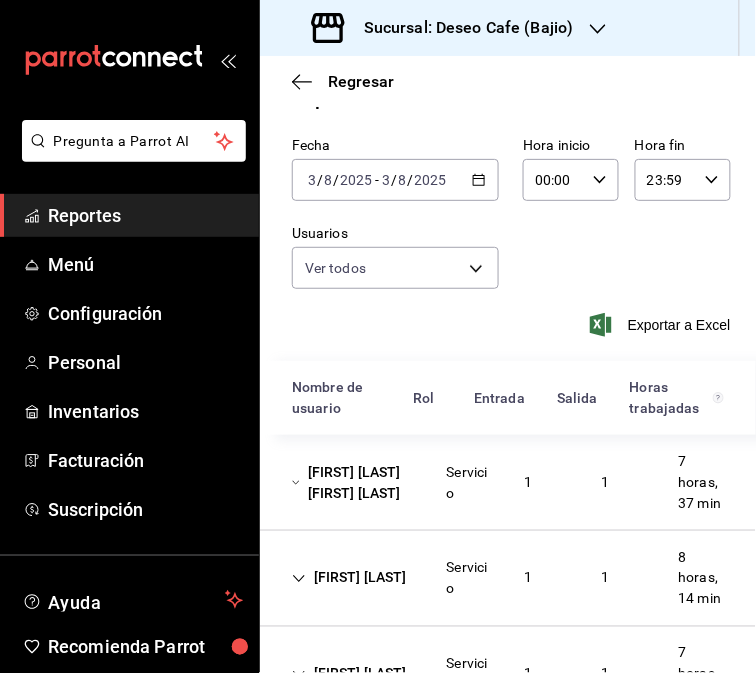 scroll, scrollTop: 54, scrollLeft: 0, axis: vertical 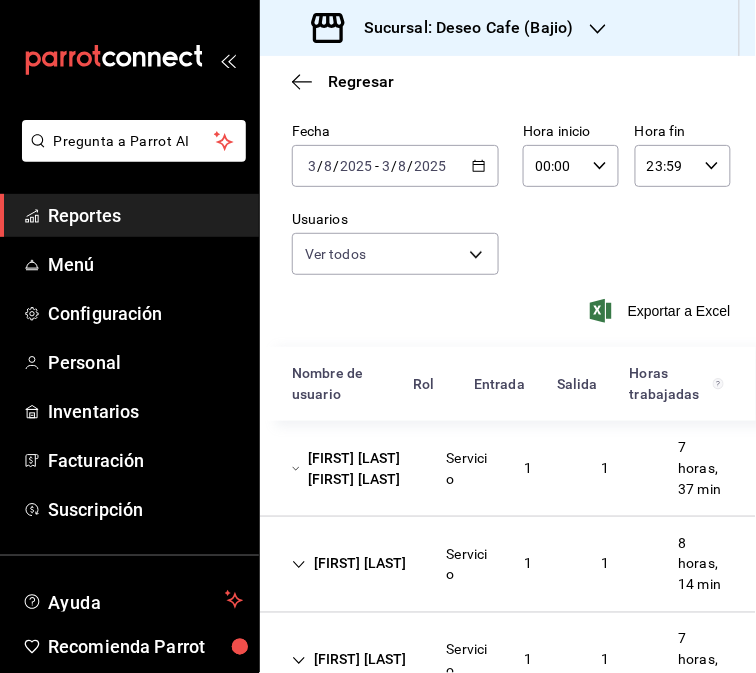 click on "[FIRST] [LAST] [FIRST] [LAST]" at bounding box center [353, 469] 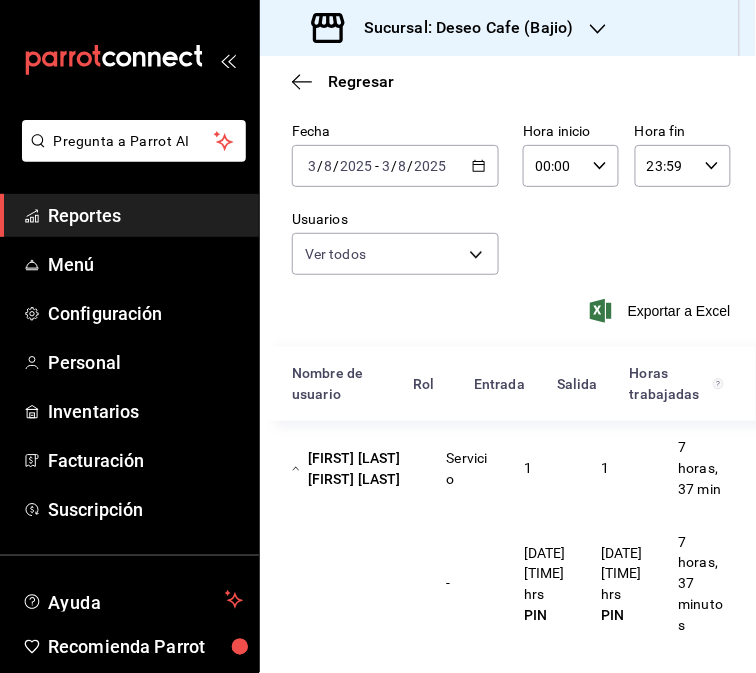 click on "Servicio" at bounding box center (469, 469) 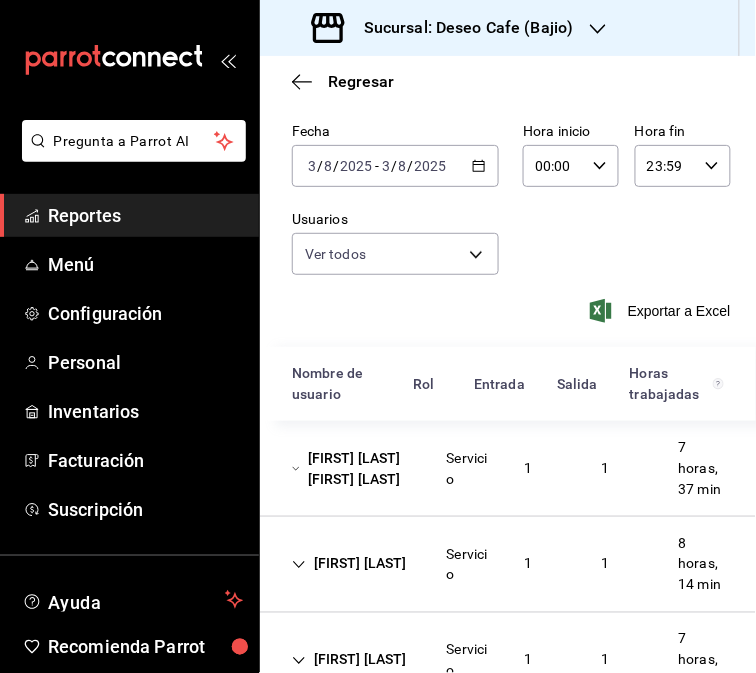 click on "Servicio" at bounding box center (469, 565) 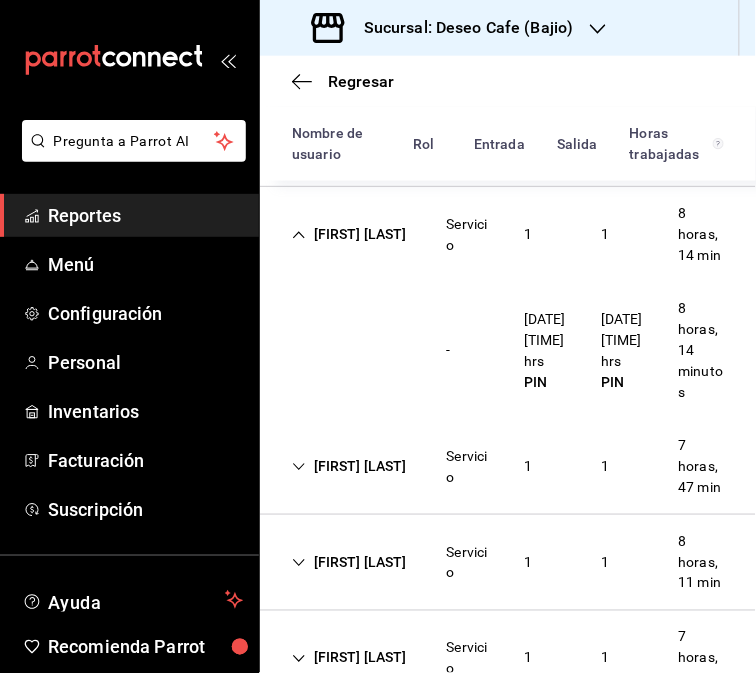 scroll, scrollTop: 392, scrollLeft: 0, axis: vertical 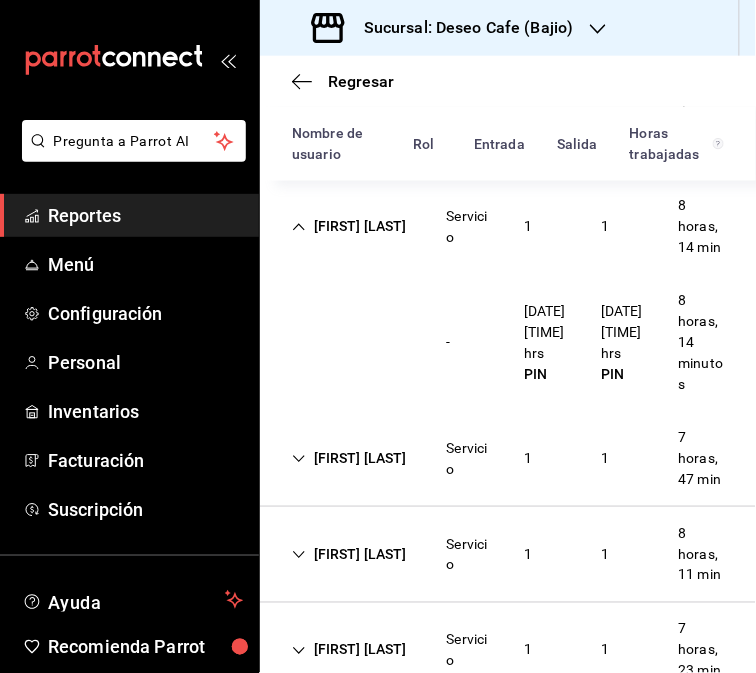 click on "[FIRST] [LAST]" at bounding box center [349, 458] 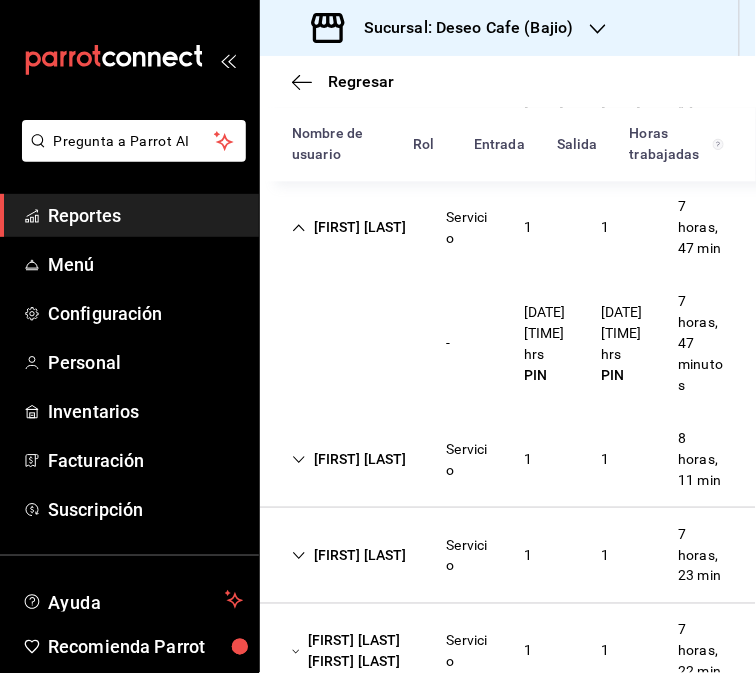 scroll, scrollTop: 625, scrollLeft: 0, axis: vertical 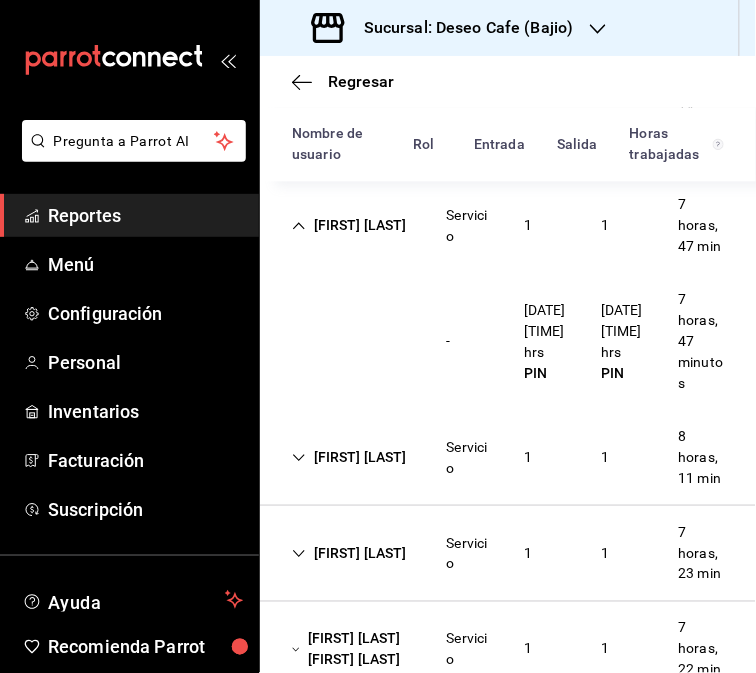 click on "[FIRST] [LAST] Servicio 1 1 [TIME]" at bounding box center [508, 458] 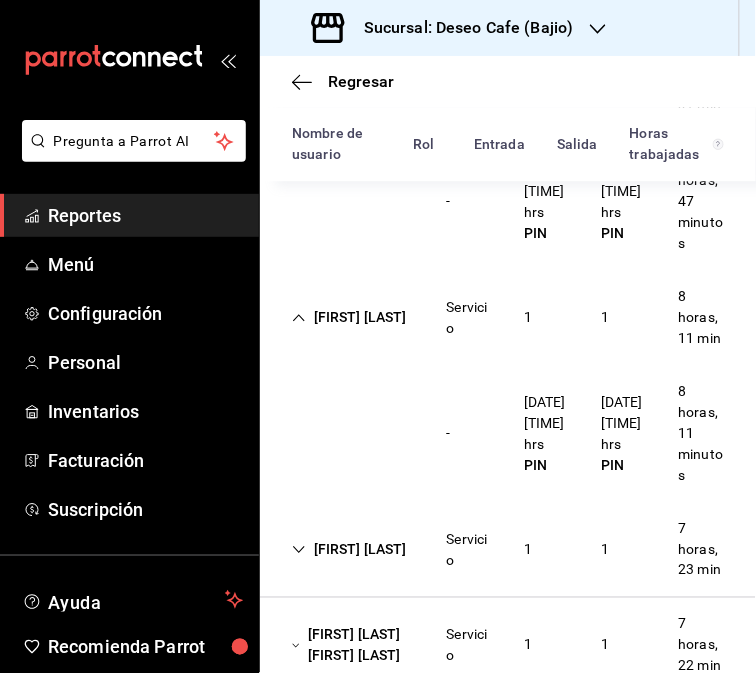 scroll, scrollTop: 772, scrollLeft: 0, axis: vertical 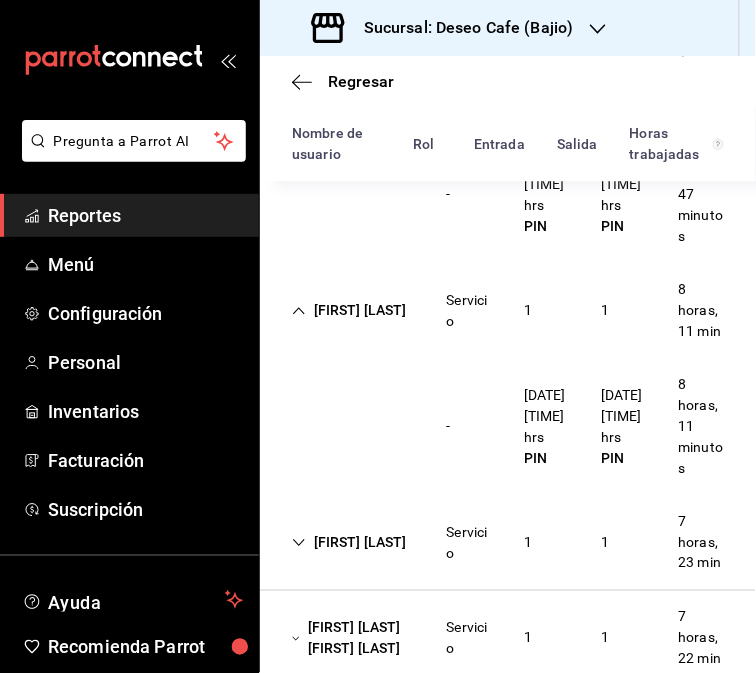 click on "[FIRST] [LAST]" at bounding box center [349, 310] 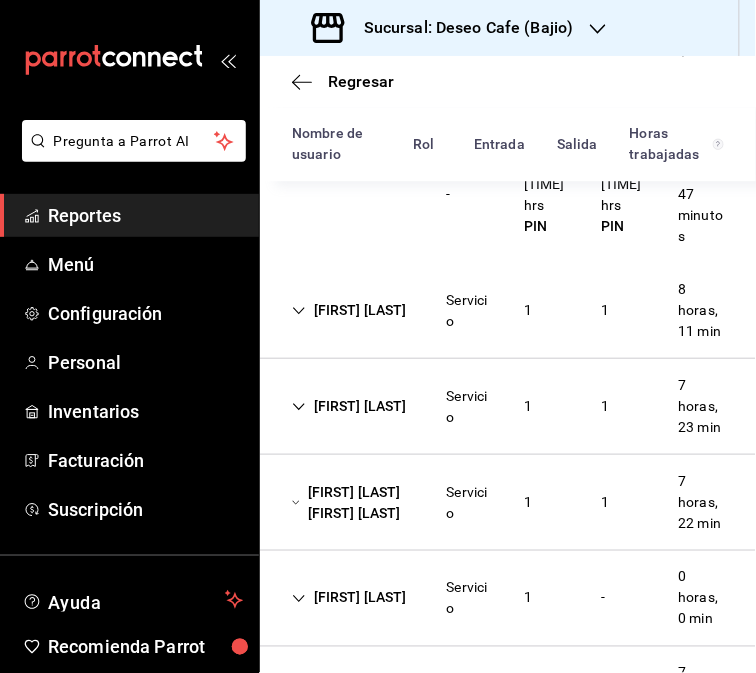 click on "[FIRST] [LAST]" at bounding box center [349, 406] 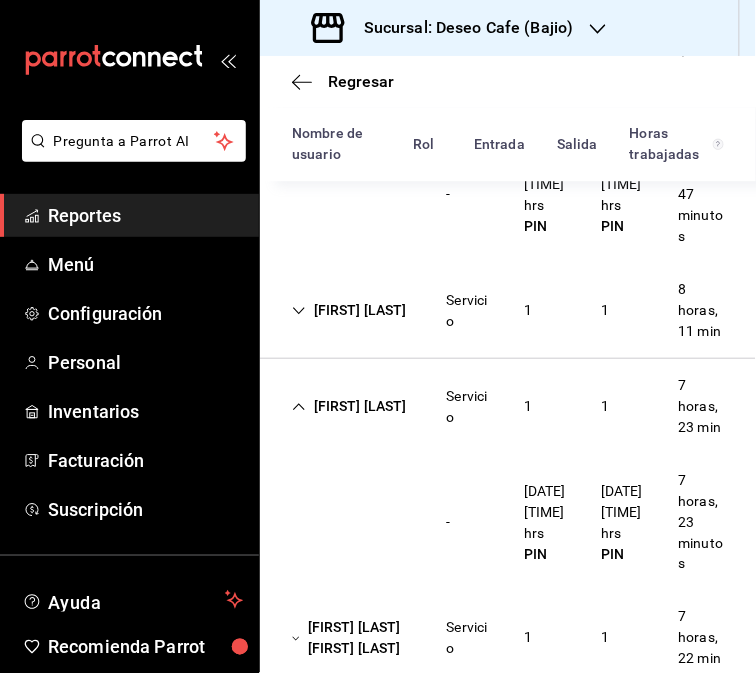 scroll, scrollTop: 940, scrollLeft: 0, axis: vertical 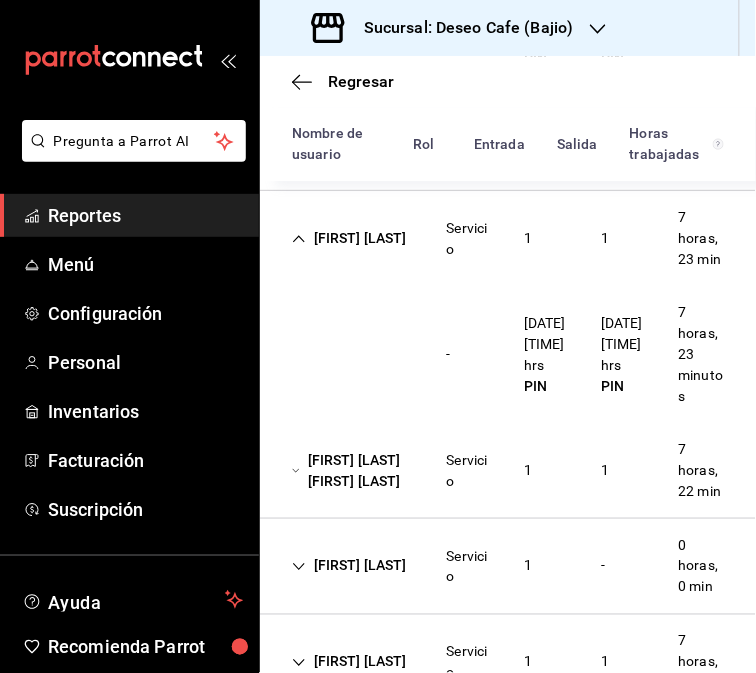 click on "[FIRST] [LAST]" at bounding box center [349, 238] 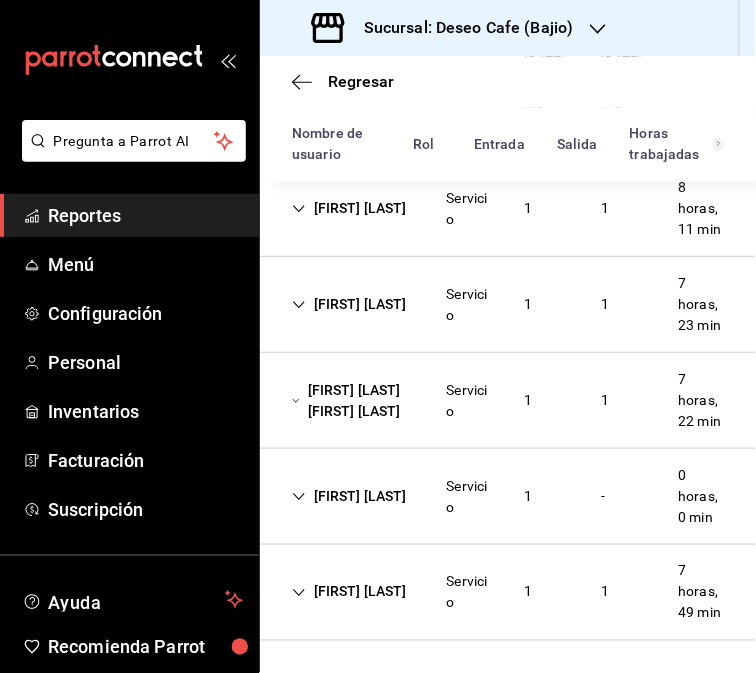 click on "Servicio" at bounding box center (469, 401) 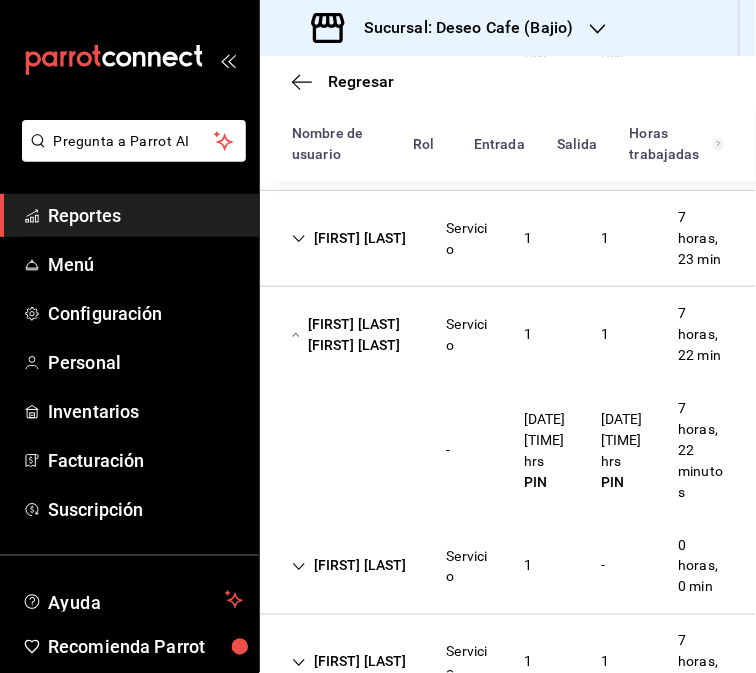 click on "Servicio" at bounding box center [469, 335] 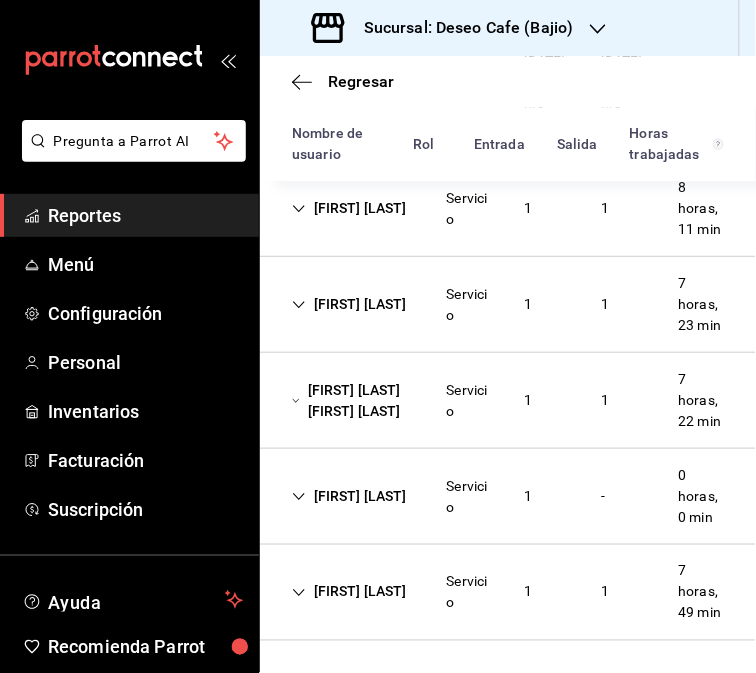 click on "1" at bounding box center [528, 496] 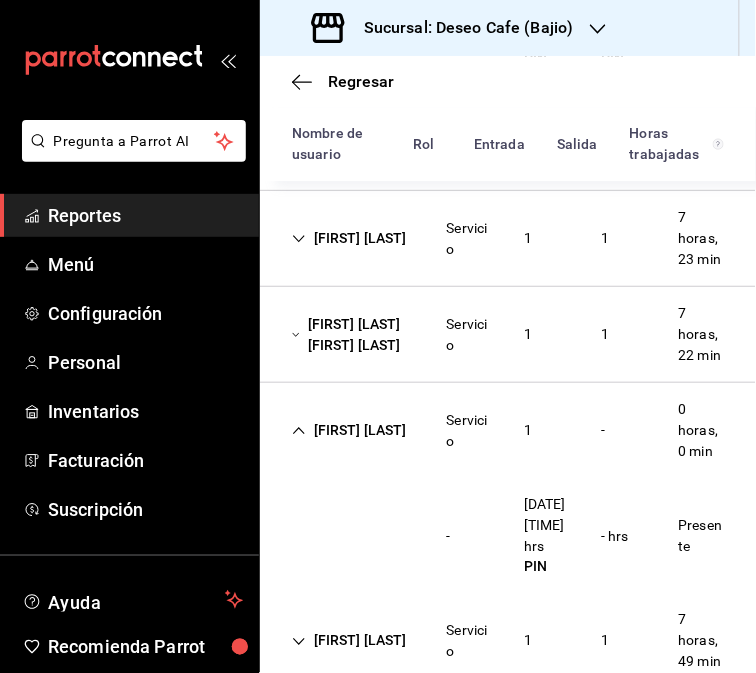 scroll, scrollTop: 1156, scrollLeft: 0, axis: vertical 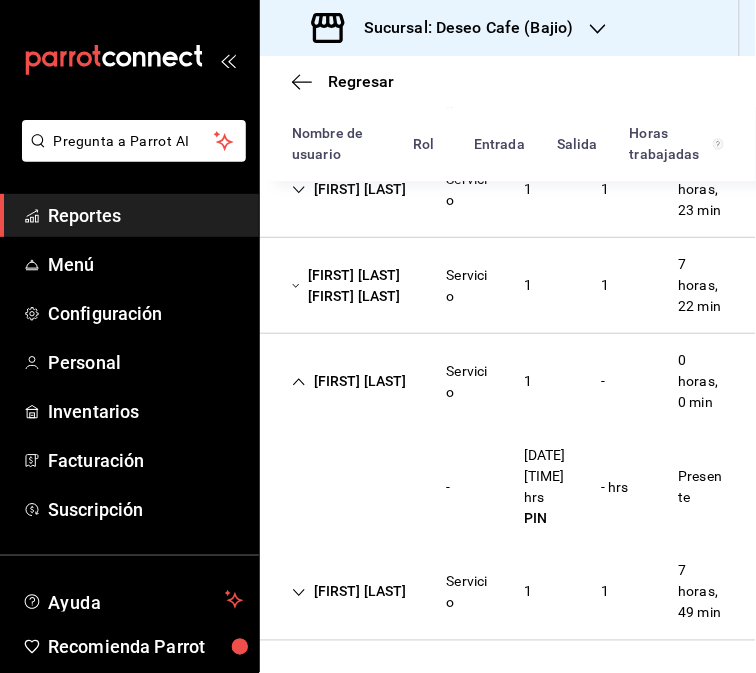 click on "Servicio" at bounding box center [469, 593] 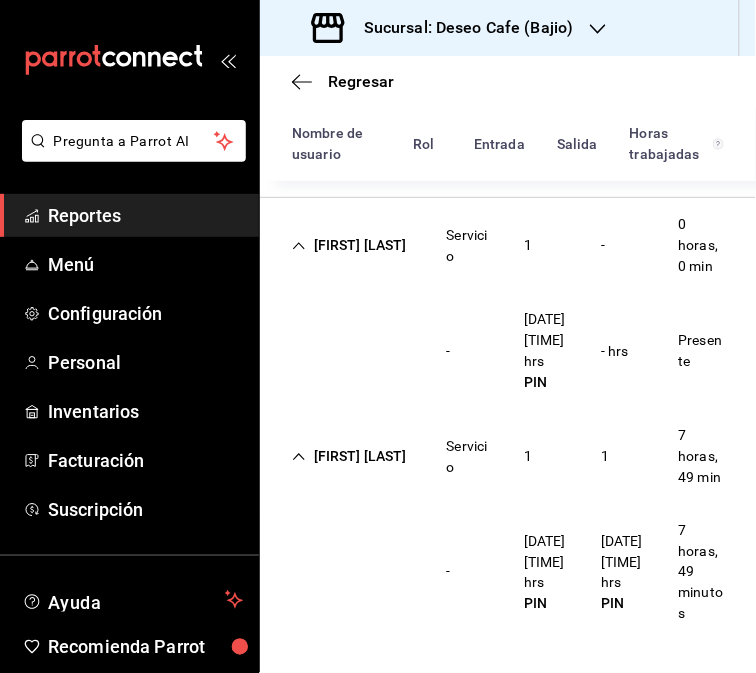 scroll, scrollTop: 1156, scrollLeft: 0, axis: vertical 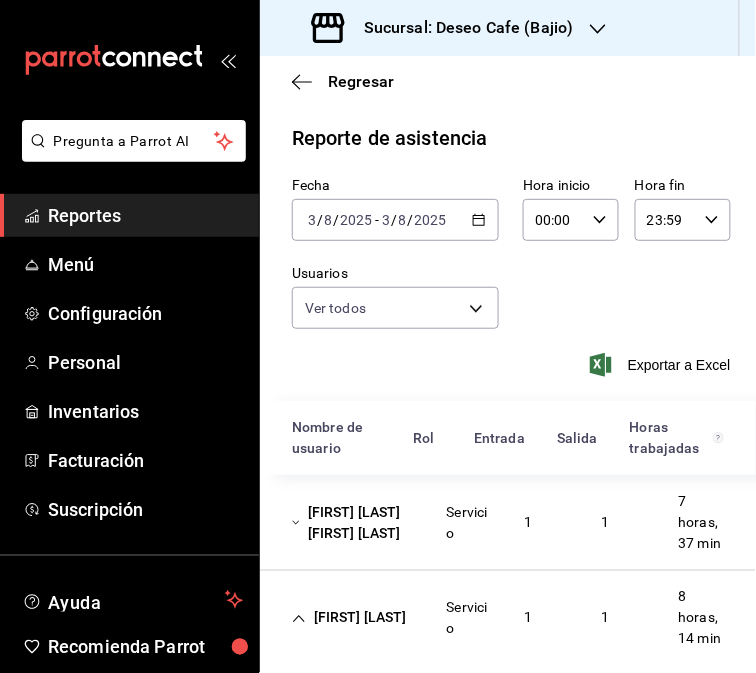 click on "Sucursal: Deseo Cafe (Bajio)" at bounding box center (461, 28) 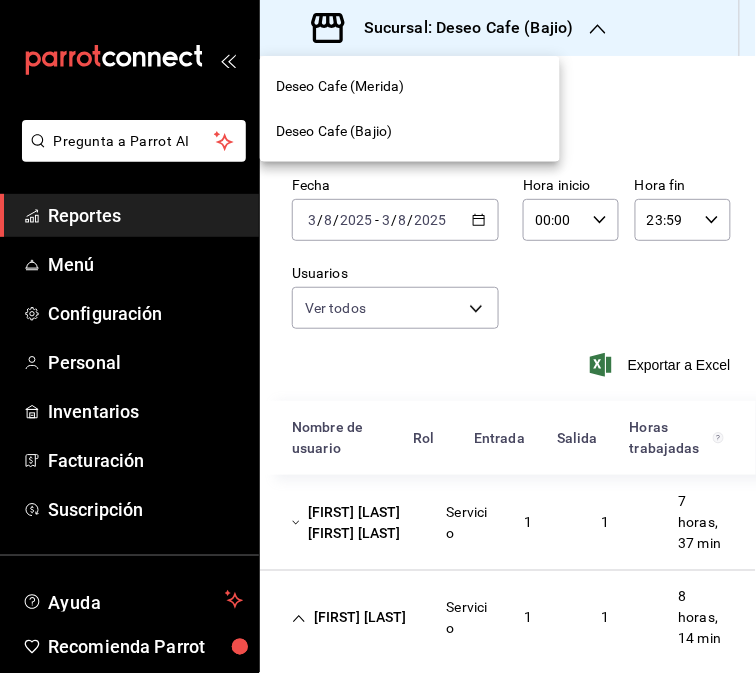 click on "Deseo Cafe (Merida)" at bounding box center [340, 86] 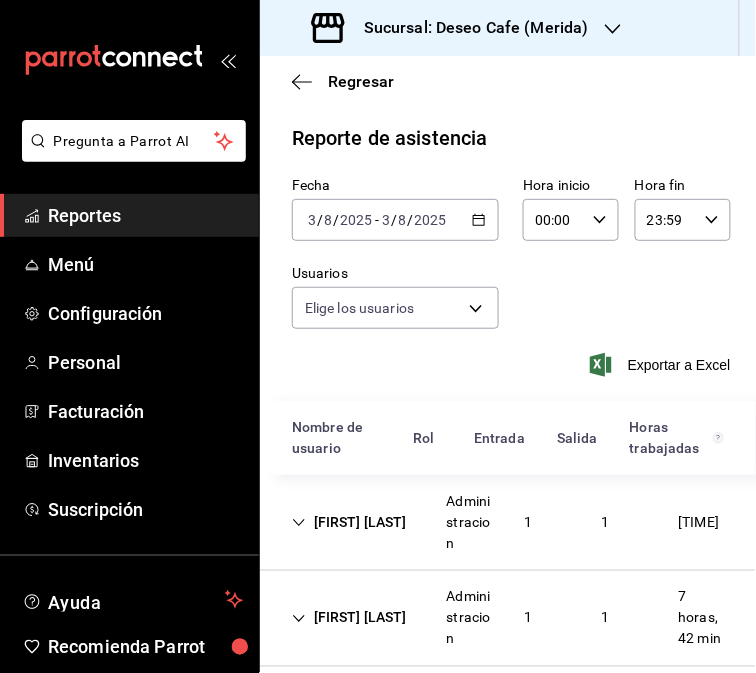type on "[UUID],[UUID],[UUID],[UUID],[UUID],[UUID],[UUID],[UUID],[UUID],[UUID],[UUID],[UUID],[UUID],[UUID],[UUID],[UUID],[UUID],[UUID],[UUID],[UUID],[UUID],[UUID],[UUID],[UUID],[UUID],[UUID]" 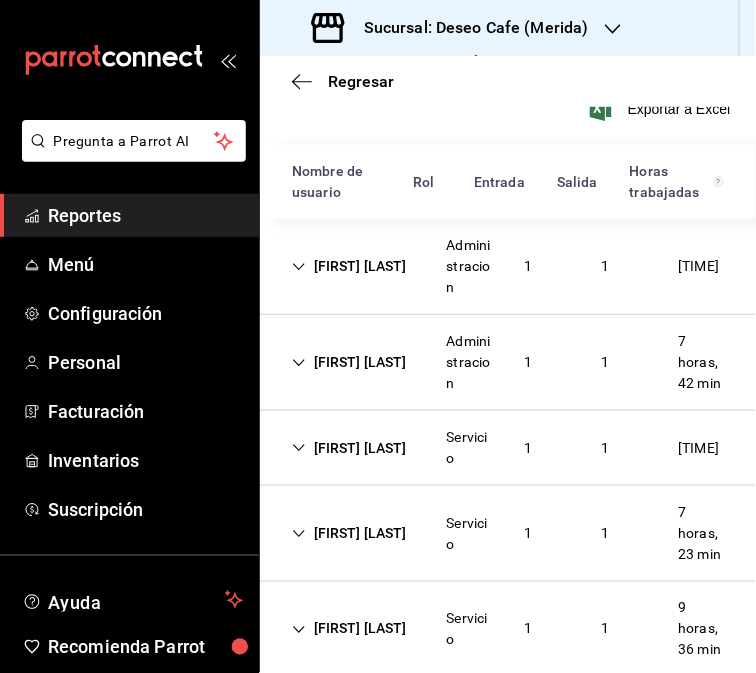 scroll, scrollTop: 397, scrollLeft: 0, axis: vertical 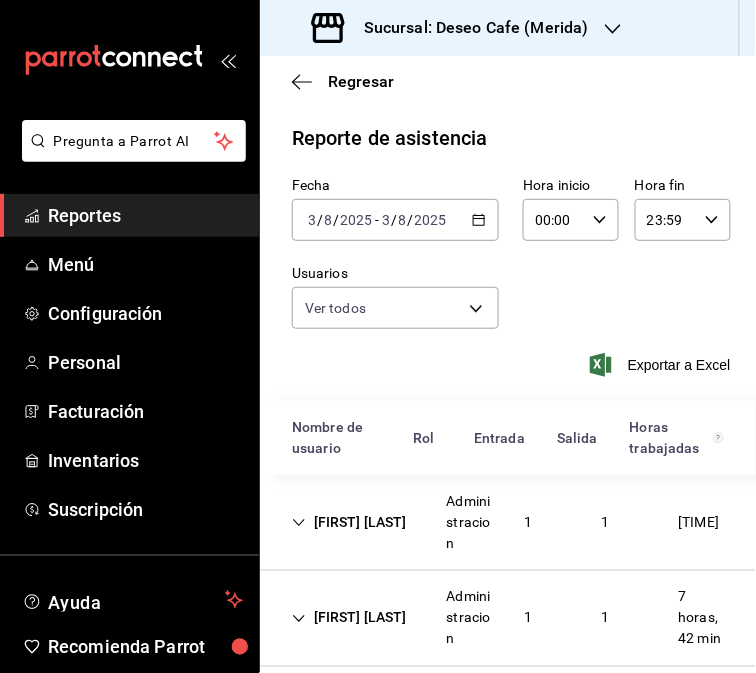 click on "Administracion" at bounding box center (469, 522) 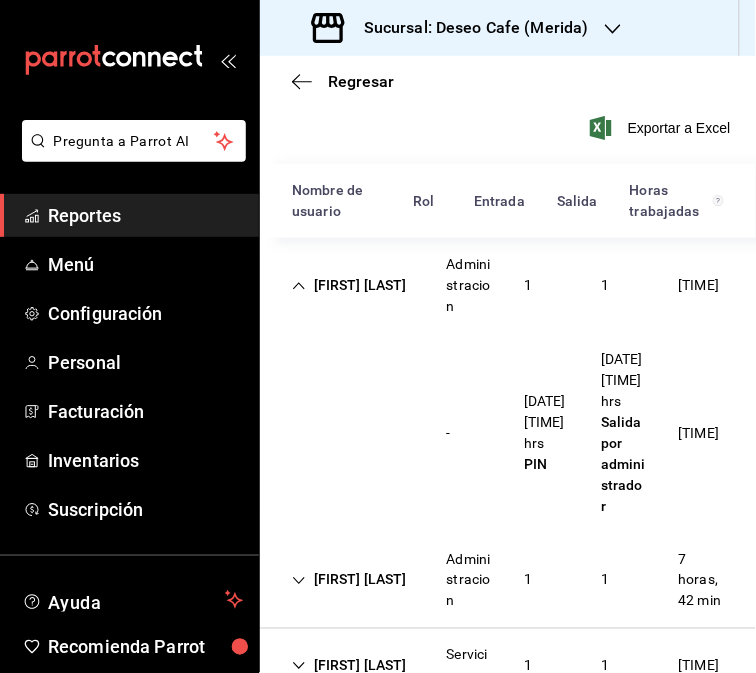 scroll, scrollTop: 282, scrollLeft: 0, axis: vertical 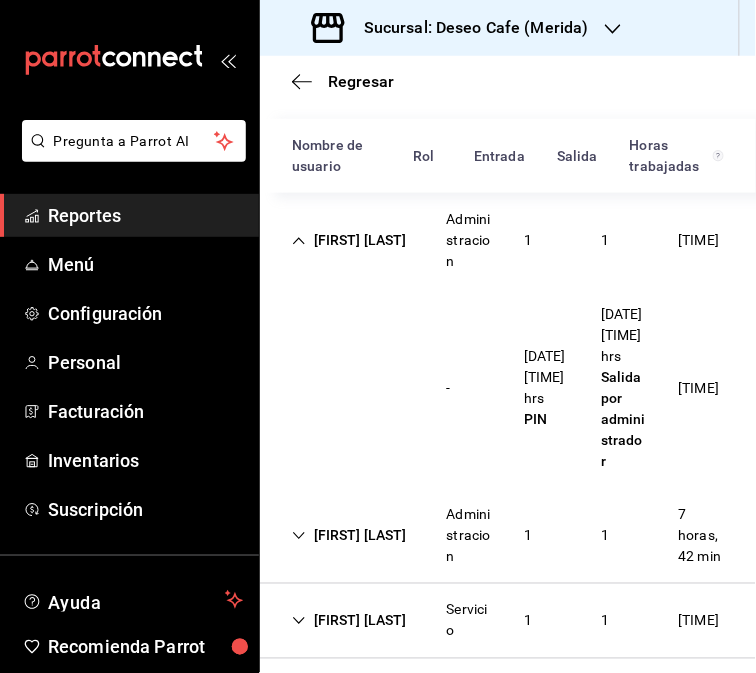 click on "[FIRST] [LAST]" at bounding box center [349, 535] 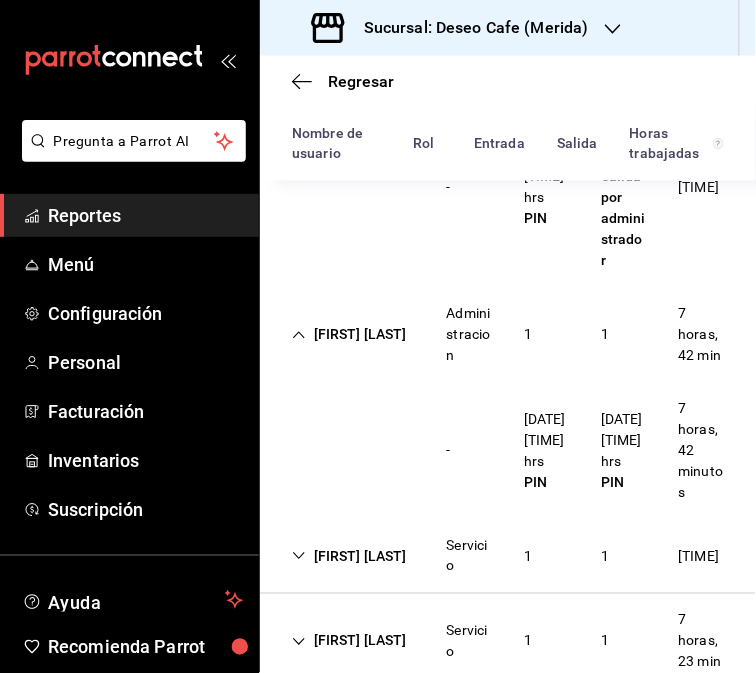 scroll, scrollTop: 485, scrollLeft: 0, axis: vertical 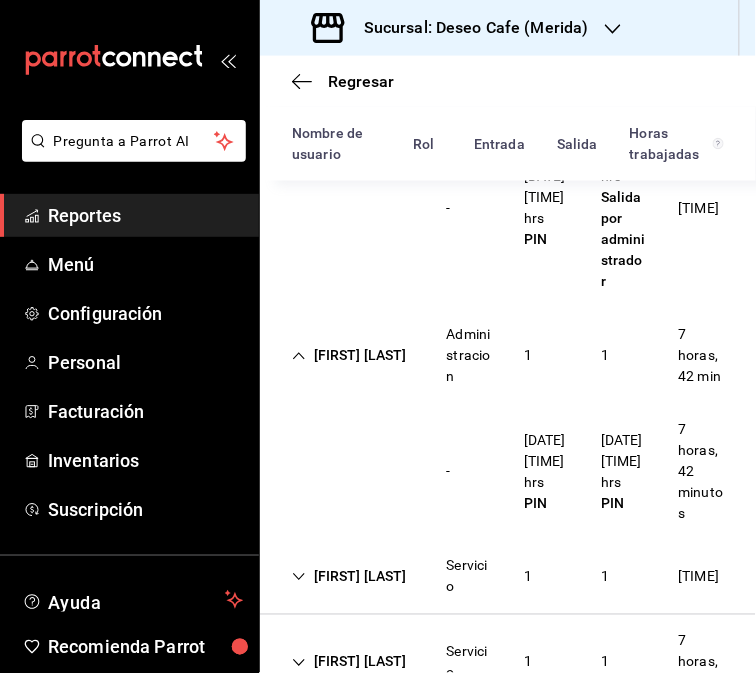 click on "Administracion" at bounding box center (469, 355) 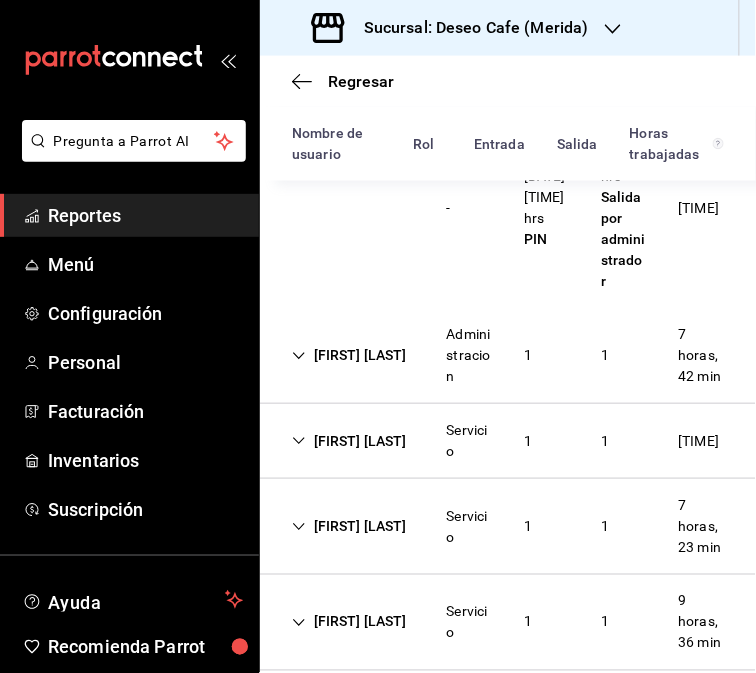 scroll, scrollTop: 617, scrollLeft: 0, axis: vertical 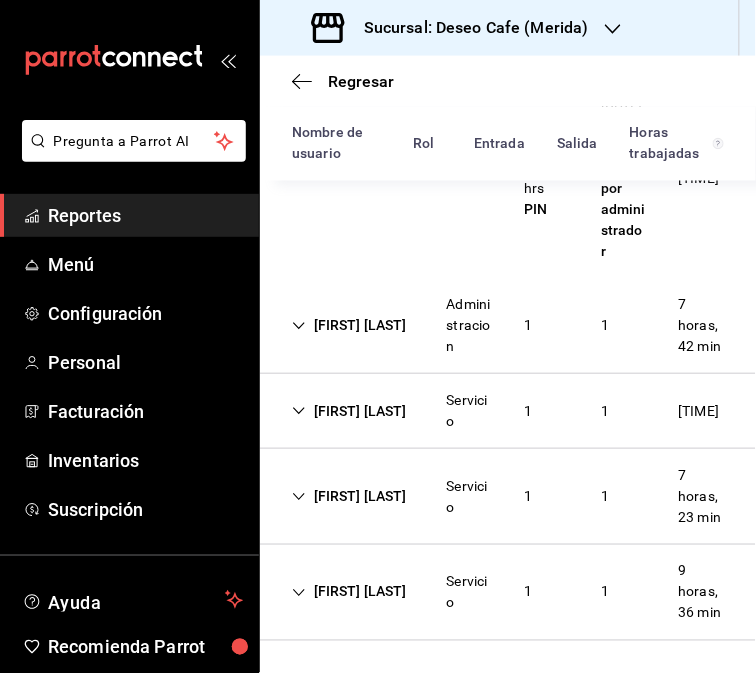 click on "[FIRST] [LAST] Servicio 1 1 [TIME]" at bounding box center (508, 411) 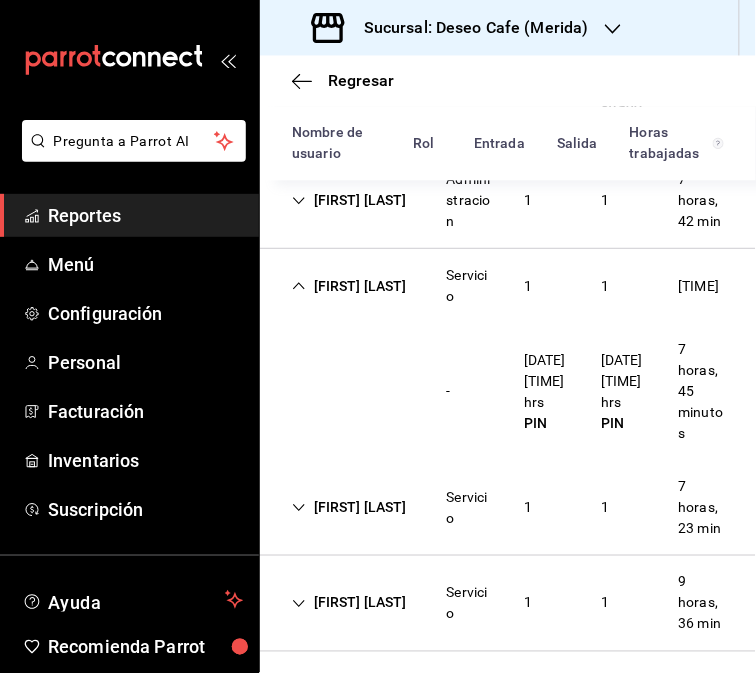 scroll, scrollTop: 617, scrollLeft: 0, axis: vertical 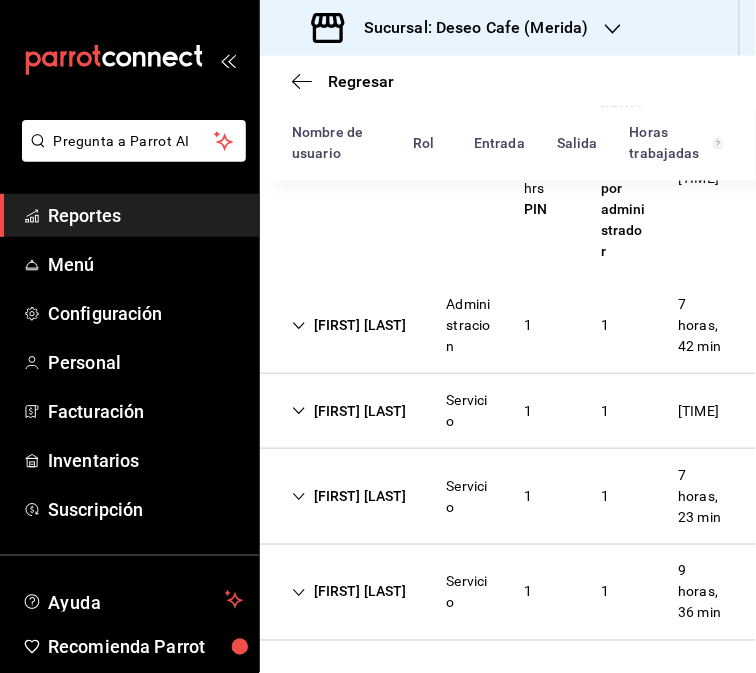 click on "Servicio" at bounding box center (469, 497) 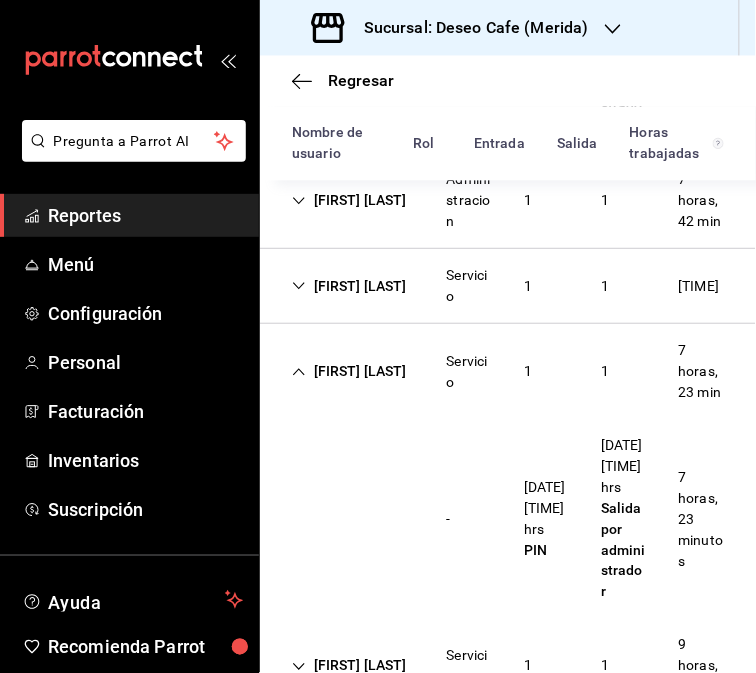 scroll, scrollTop: 837, scrollLeft: 0, axis: vertical 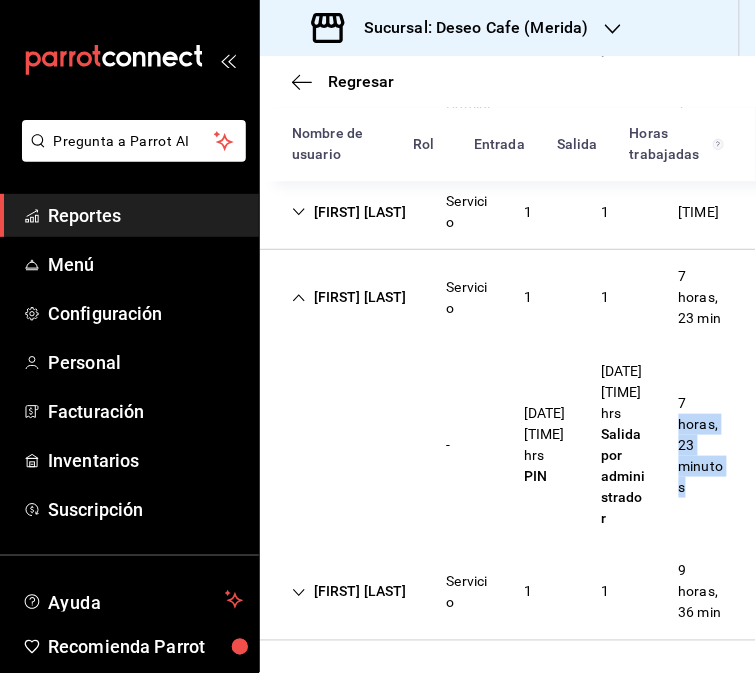 drag, startPoint x: 738, startPoint y: 467, endPoint x: 753, endPoint y: 353, distance: 114.982605 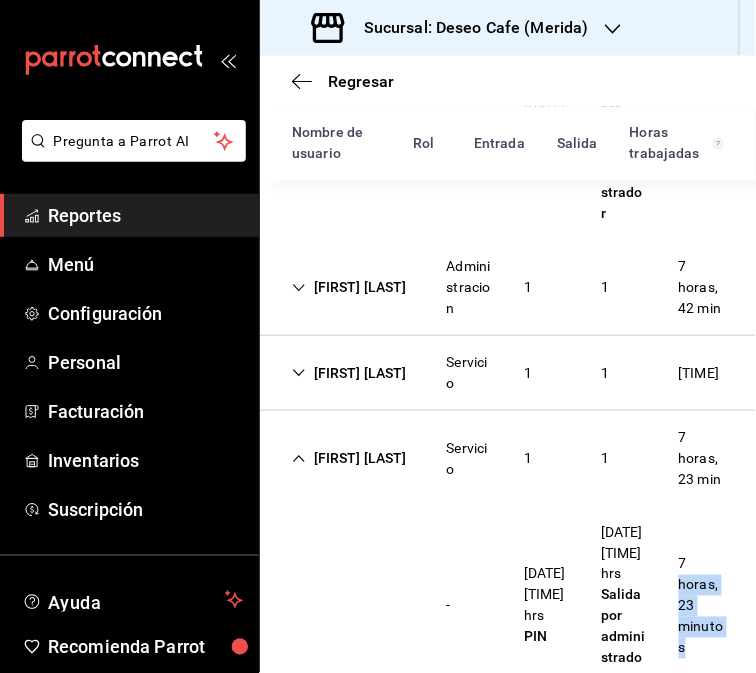 scroll, scrollTop: 521, scrollLeft: 0, axis: vertical 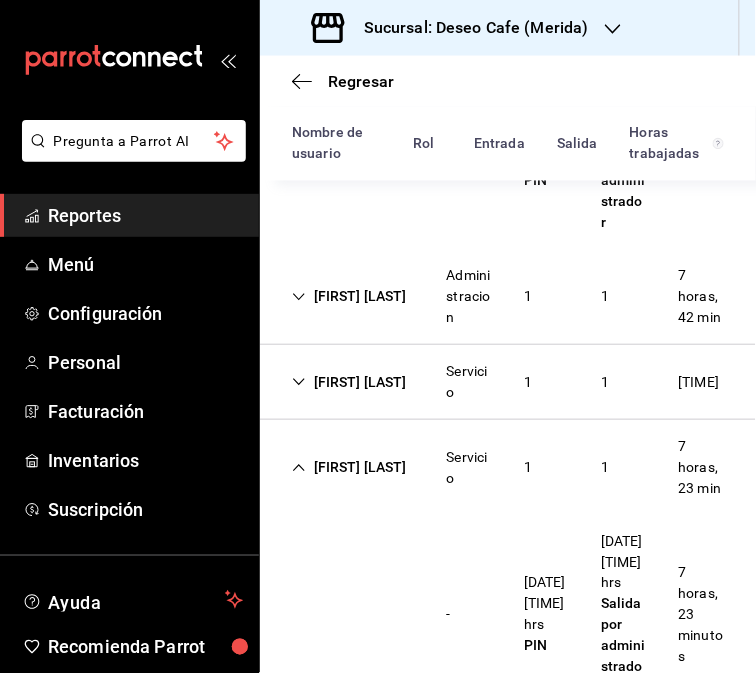 click on "Administracion" at bounding box center [469, 296] 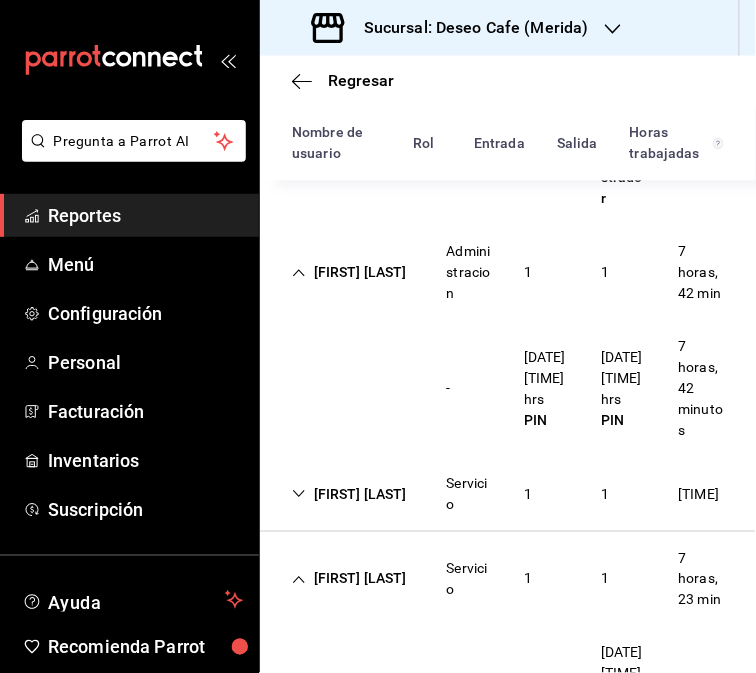 scroll, scrollTop: 561, scrollLeft: 0, axis: vertical 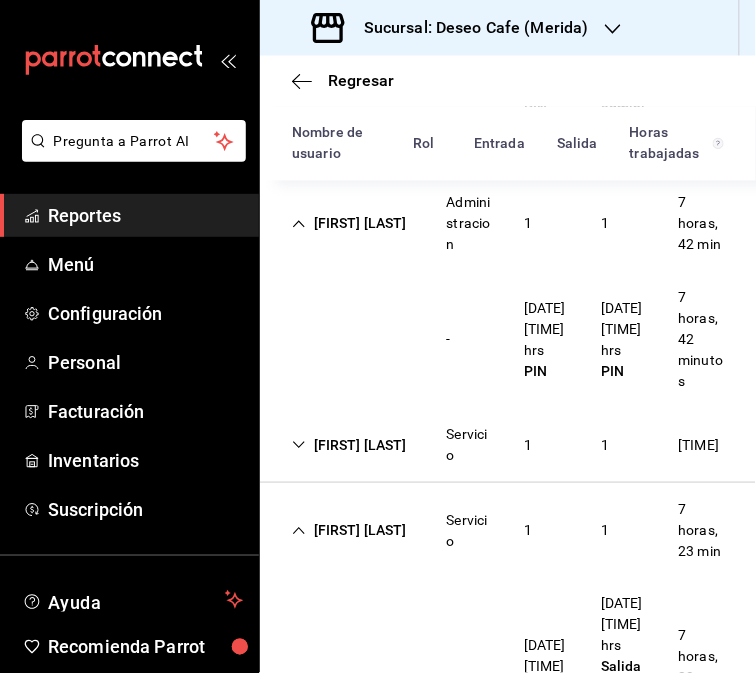 click on "[FIRST] [LAST]" at bounding box center (349, 445) 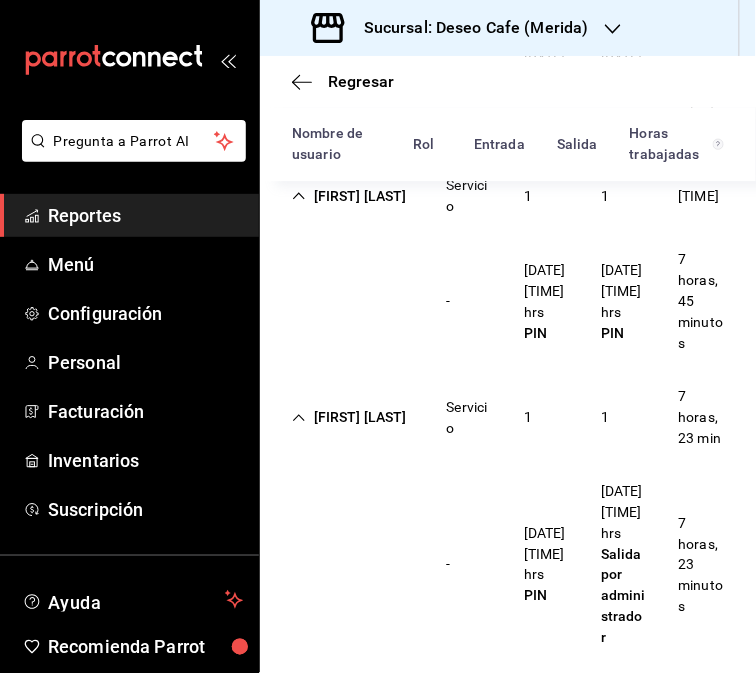 scroll, scrollTop: 840, scrollLeft: 0, axis: vertical 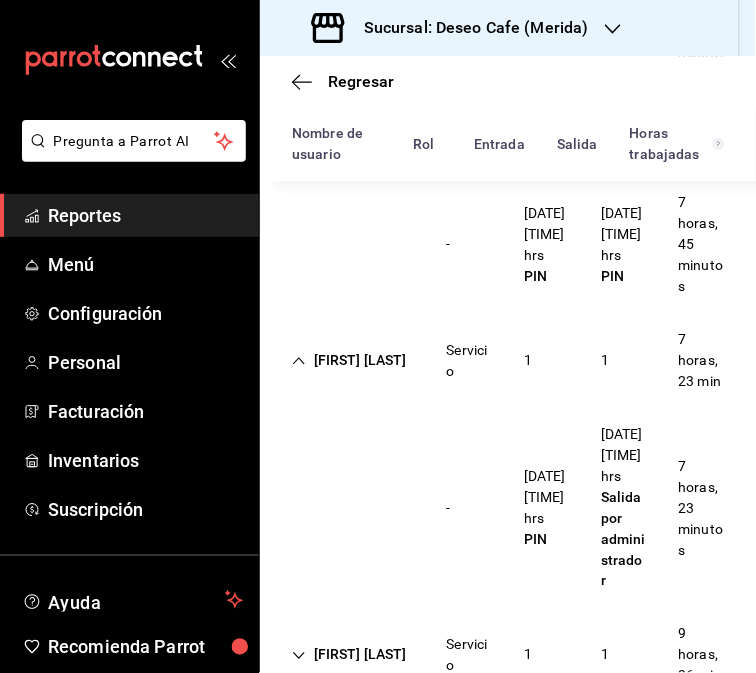click on "[FIRST] [LAST] Servicio 1 1 [TIME]" at bounding box center [508, 360] 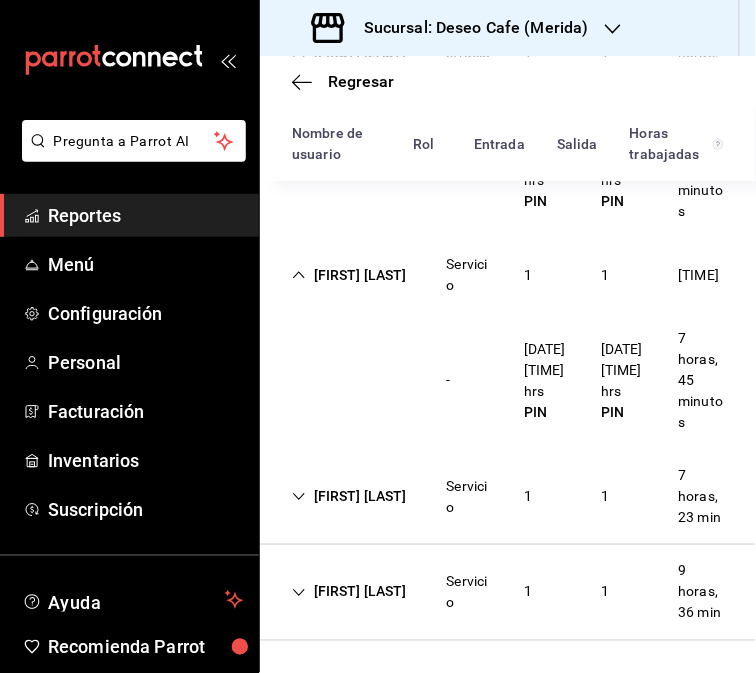 scroll, scrollTop: 888, scrollLeft: 0, axis: vertical 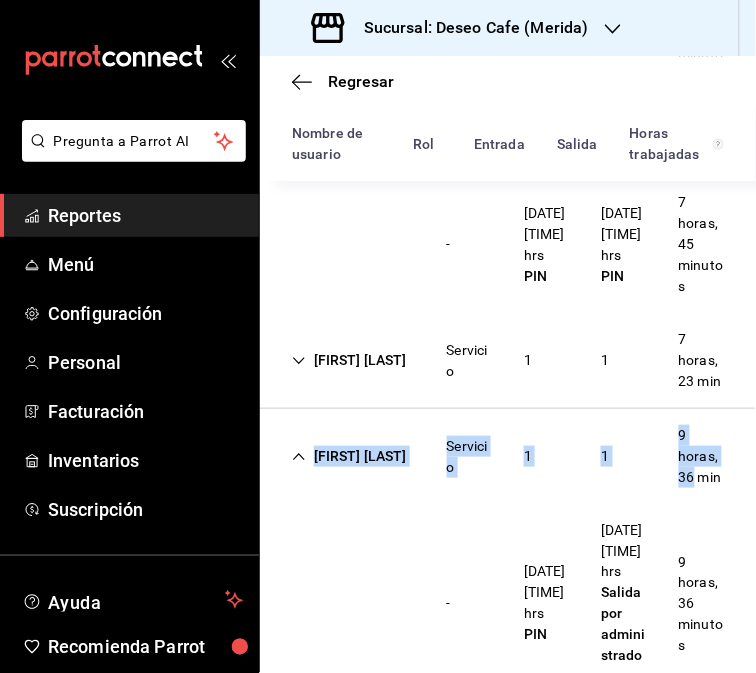drag, startPoint x: 738, startPoint y: 494, endPoint x: 742, endPoint y: 573, distance: 79.101204 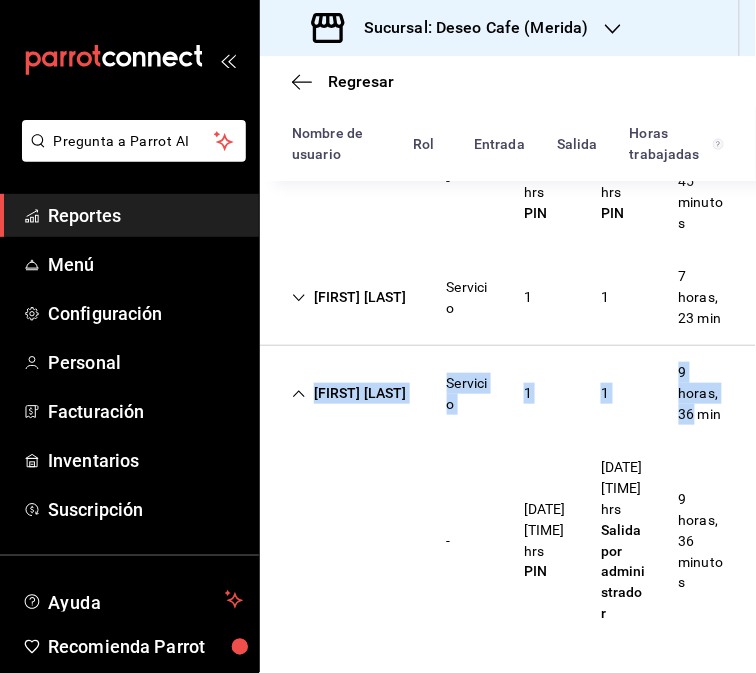 scroll, scrollTop: 1108, scrollLeft: 0, axis: vertical 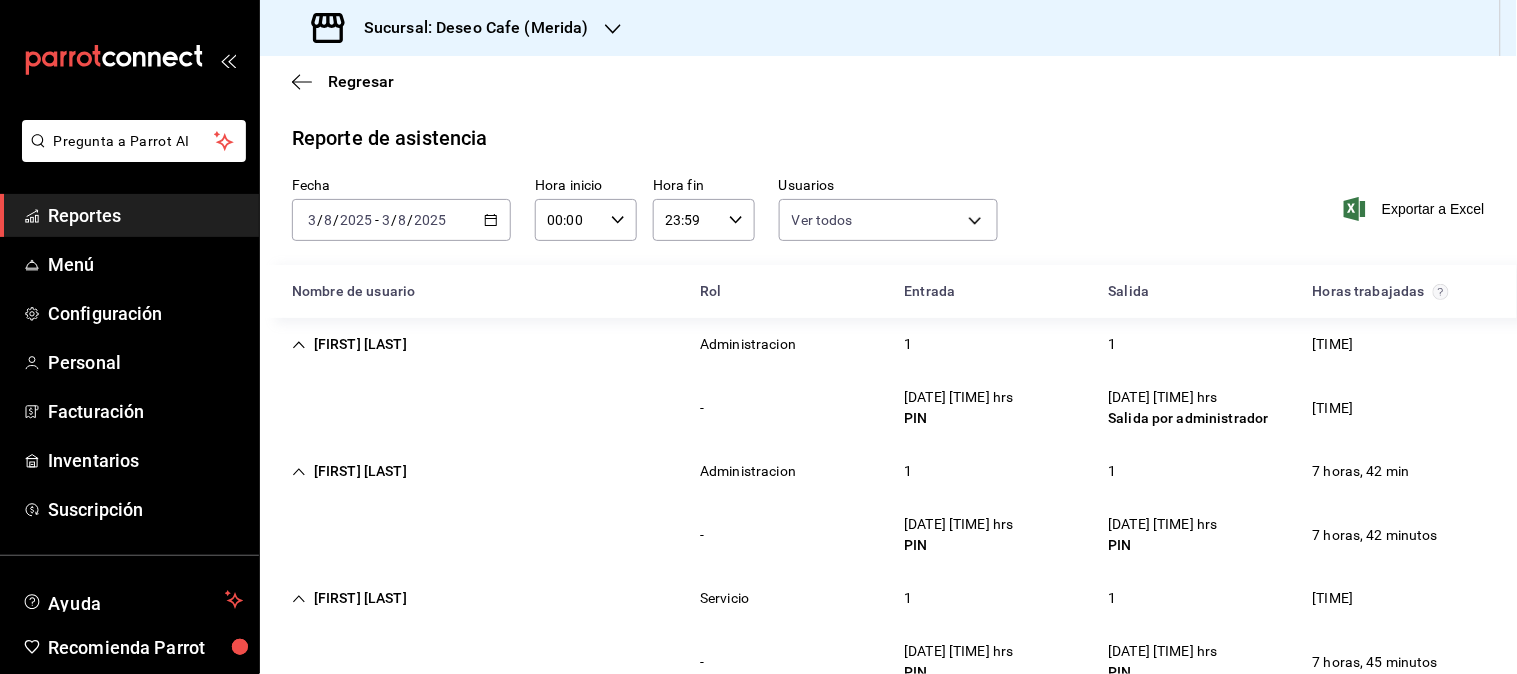click on "Reportes" at bounding box center (145, 215) 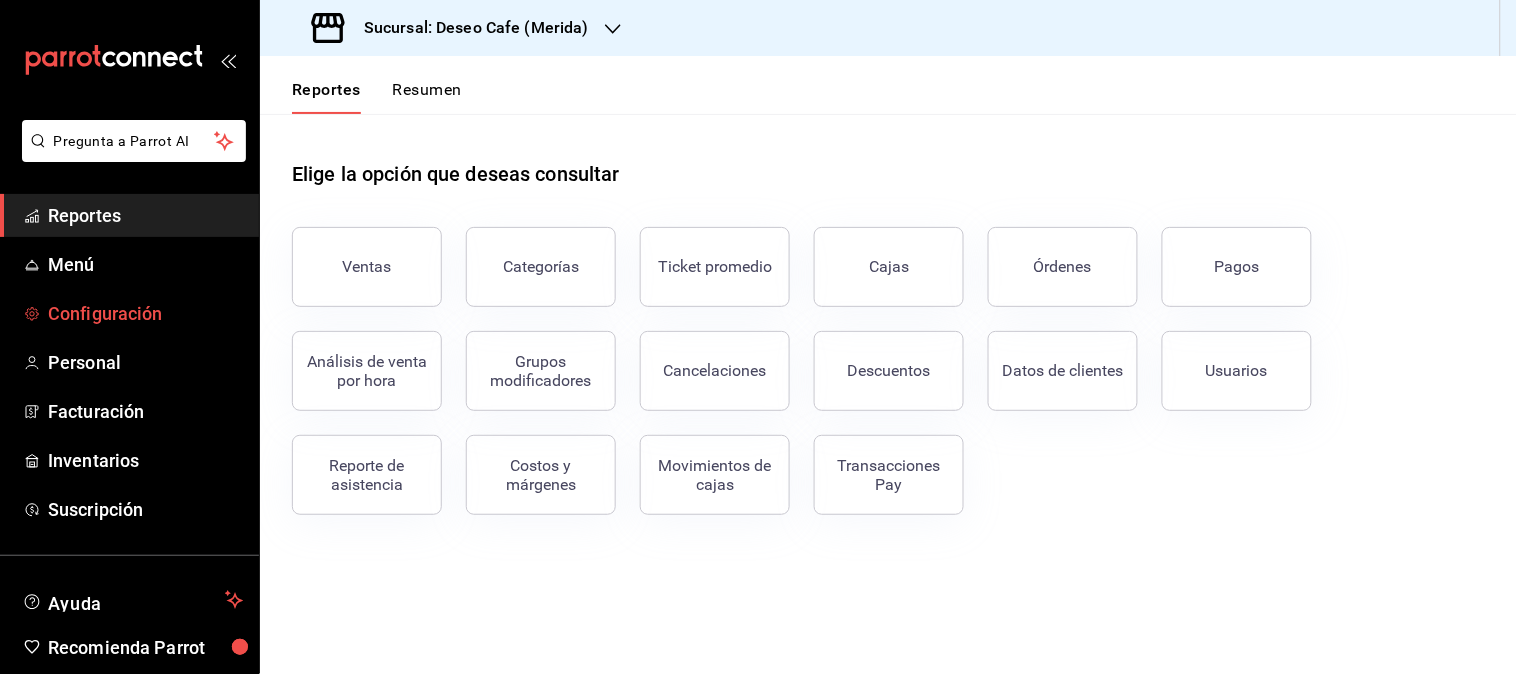 click on "Configuración" at bounding box center [145, 313] 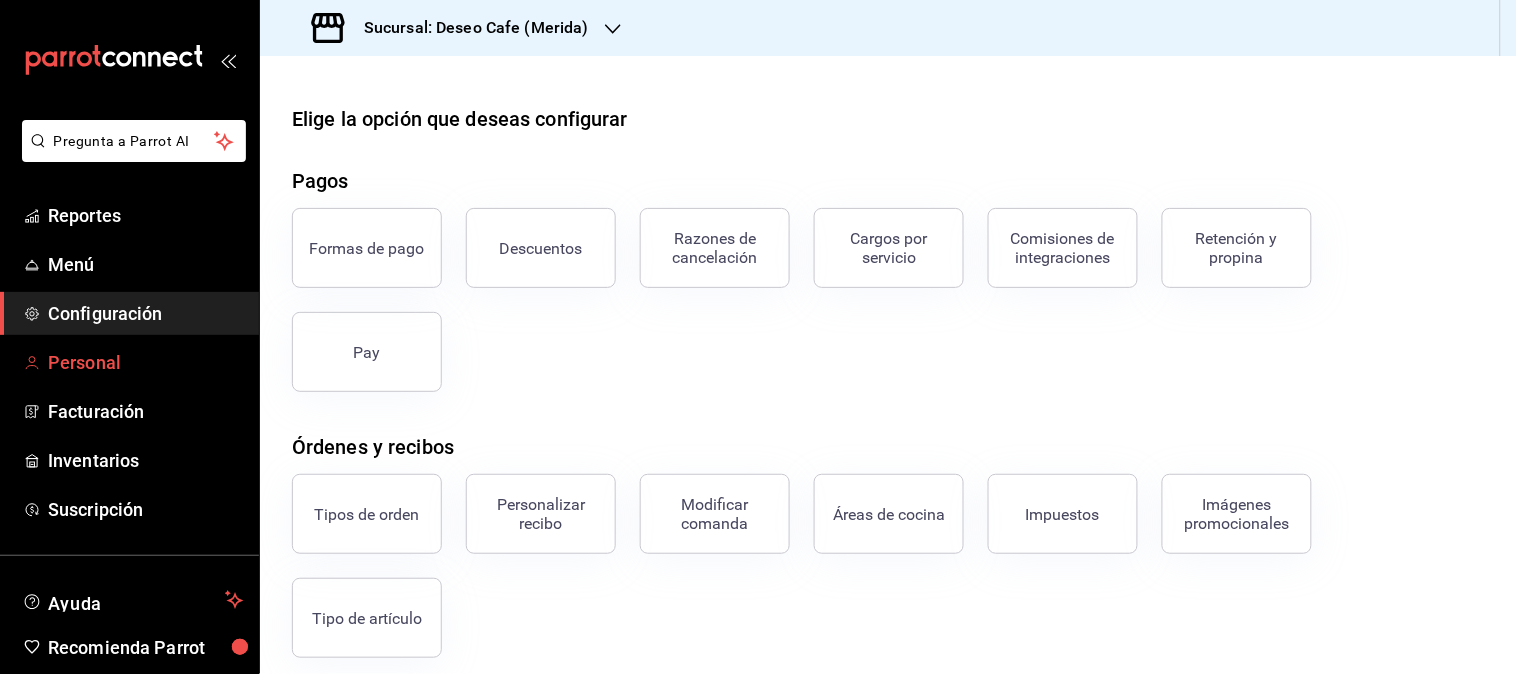 click on "Personal" at bounding box center (145, 362) 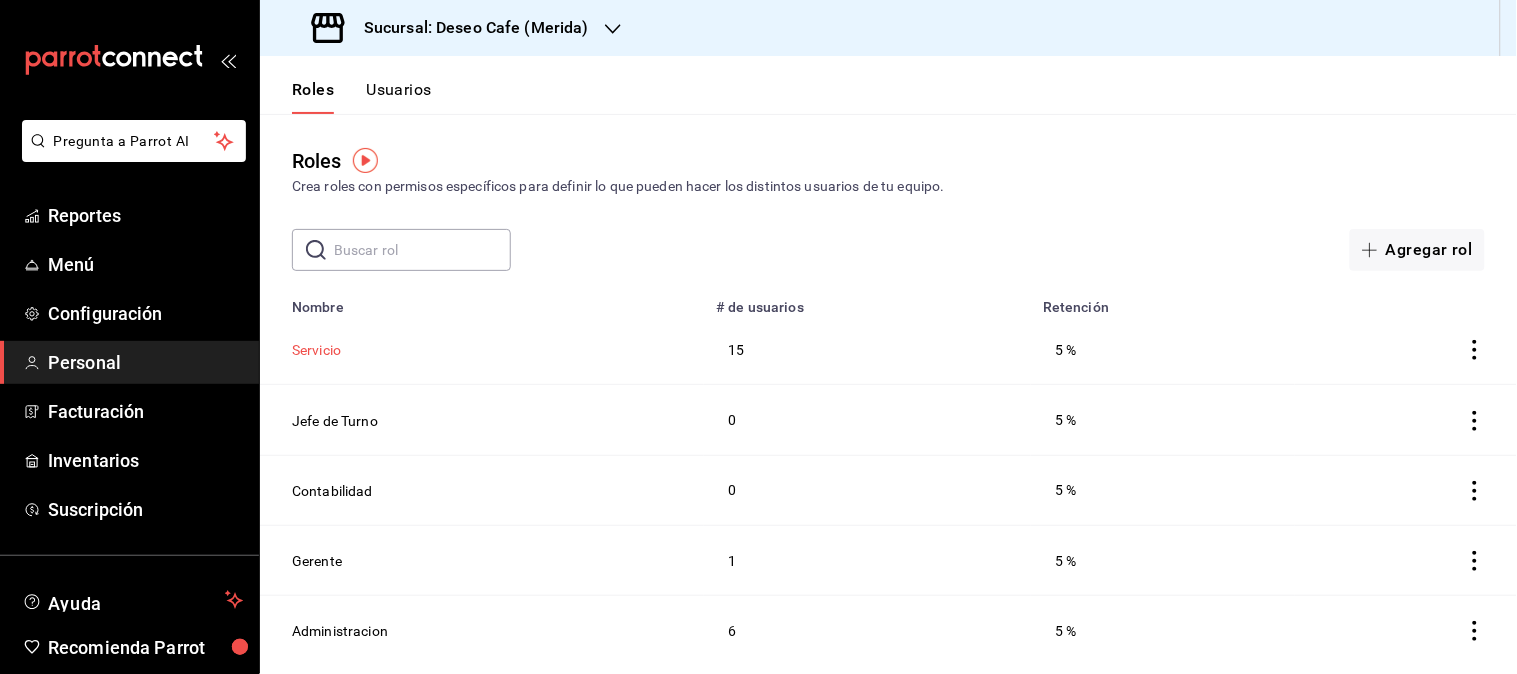 click on "Servicio" at bounding box center [316, 350] 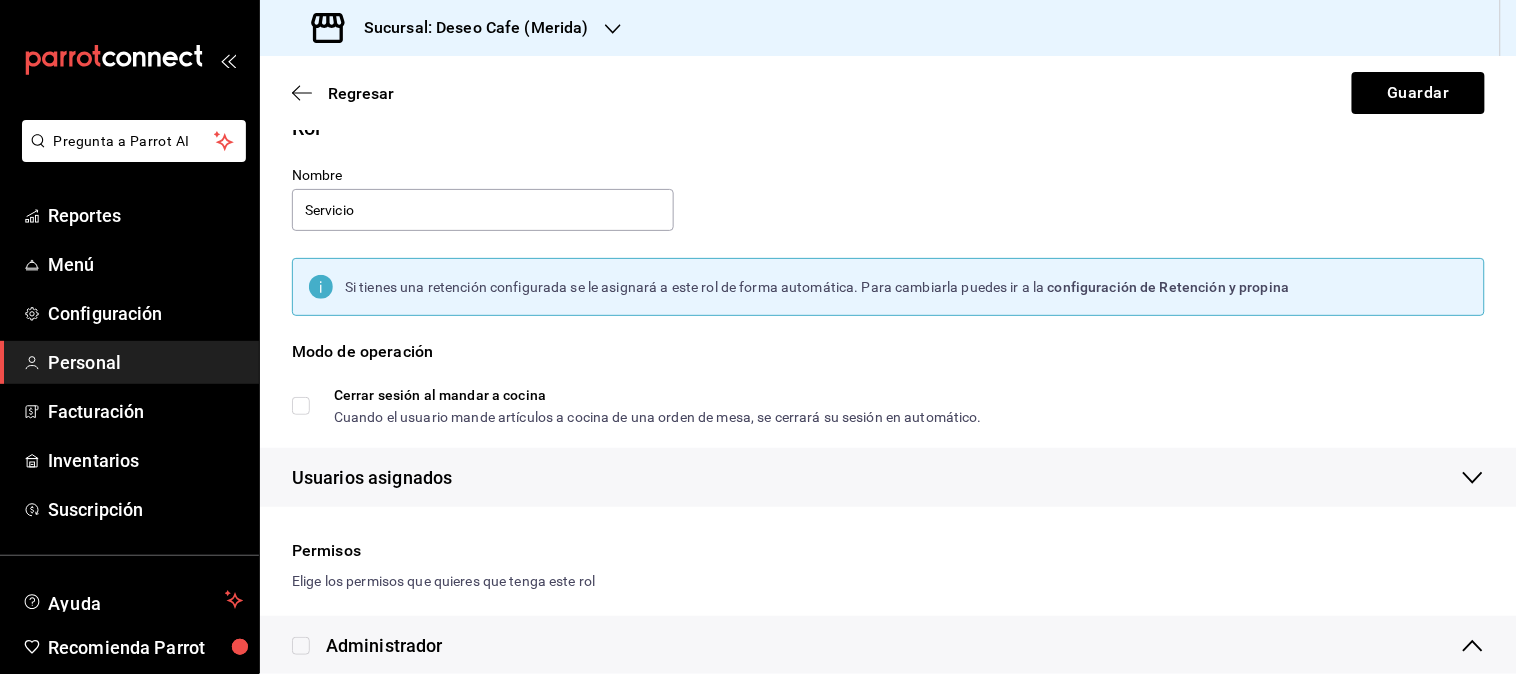 scroll, scrollTop: 0, scrollLeft: 0, axis: both 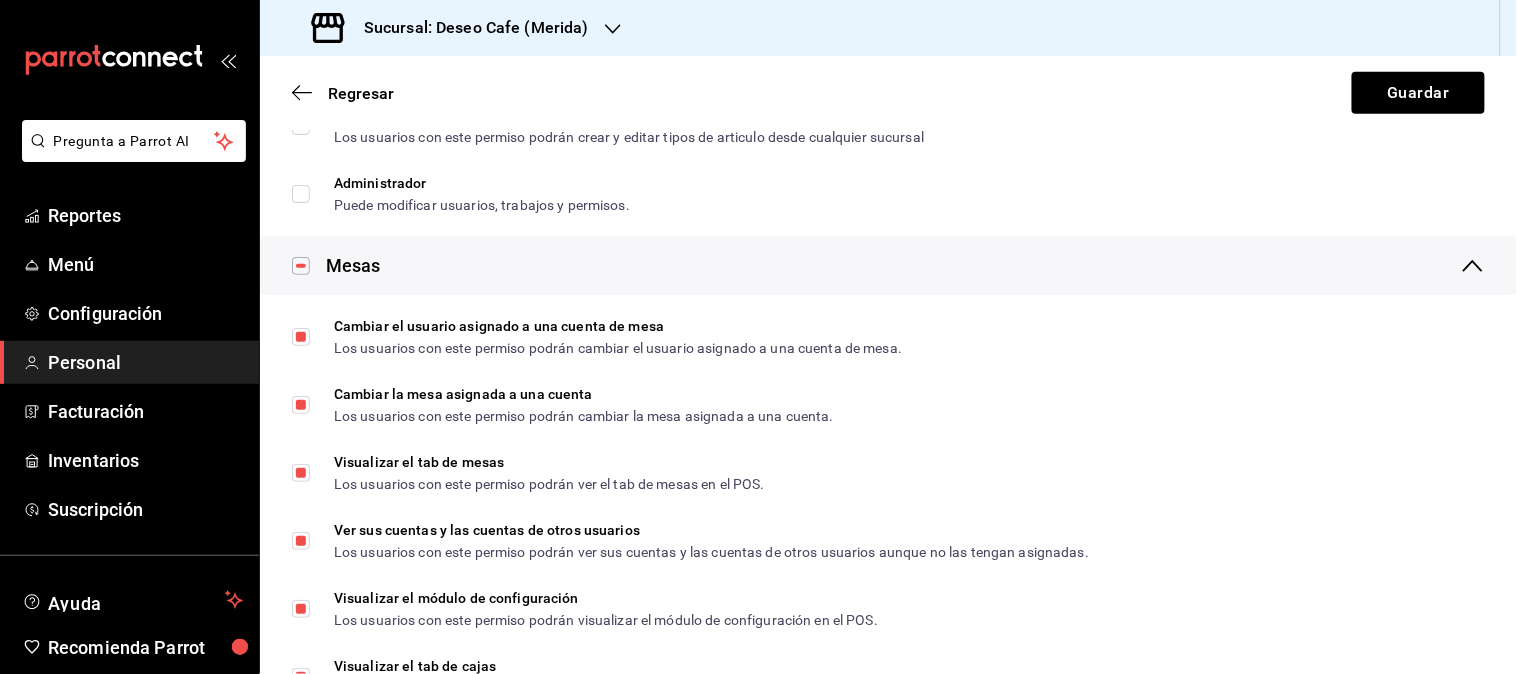 click on "Sucursal: Deseo Cafe (Merida)" at bounding box center [468, 28] 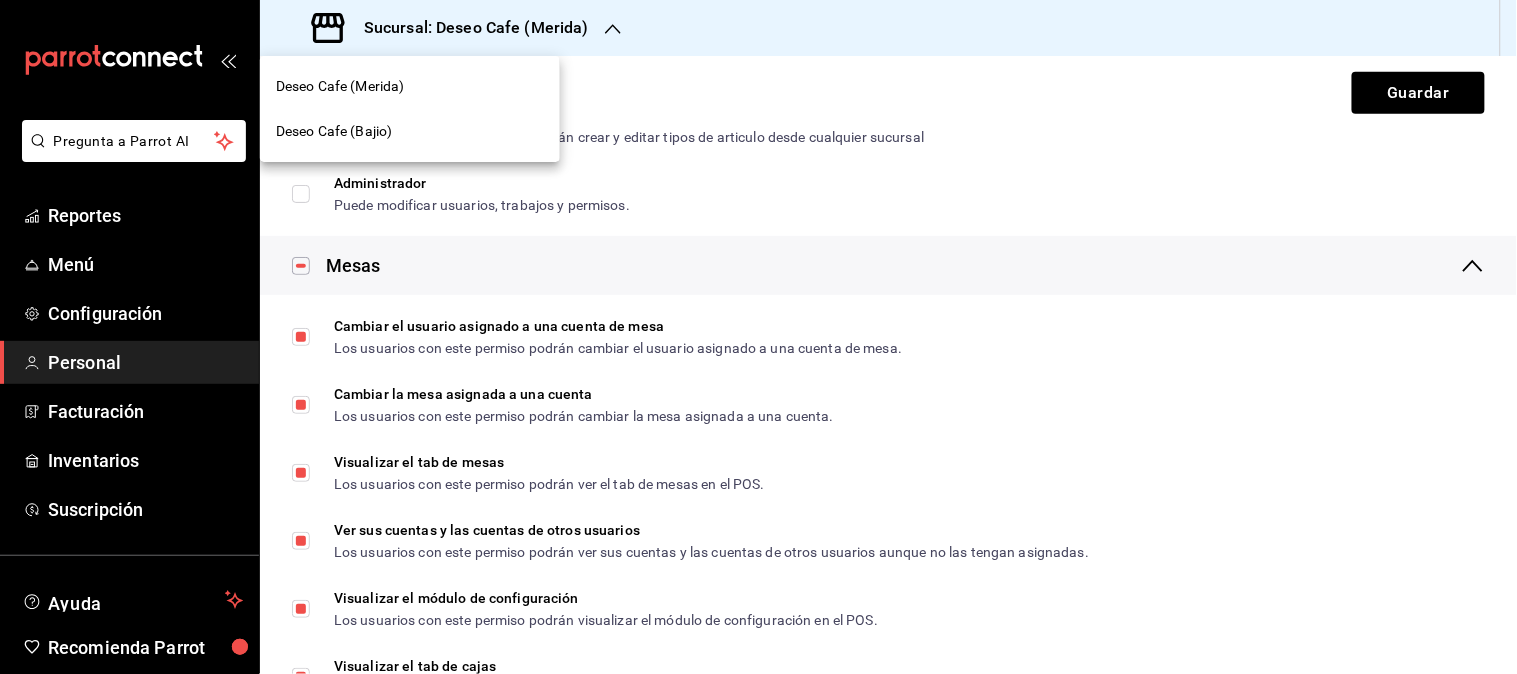 click on "Deseo Cafe (Bajio)" at bounding box center [410, 131] 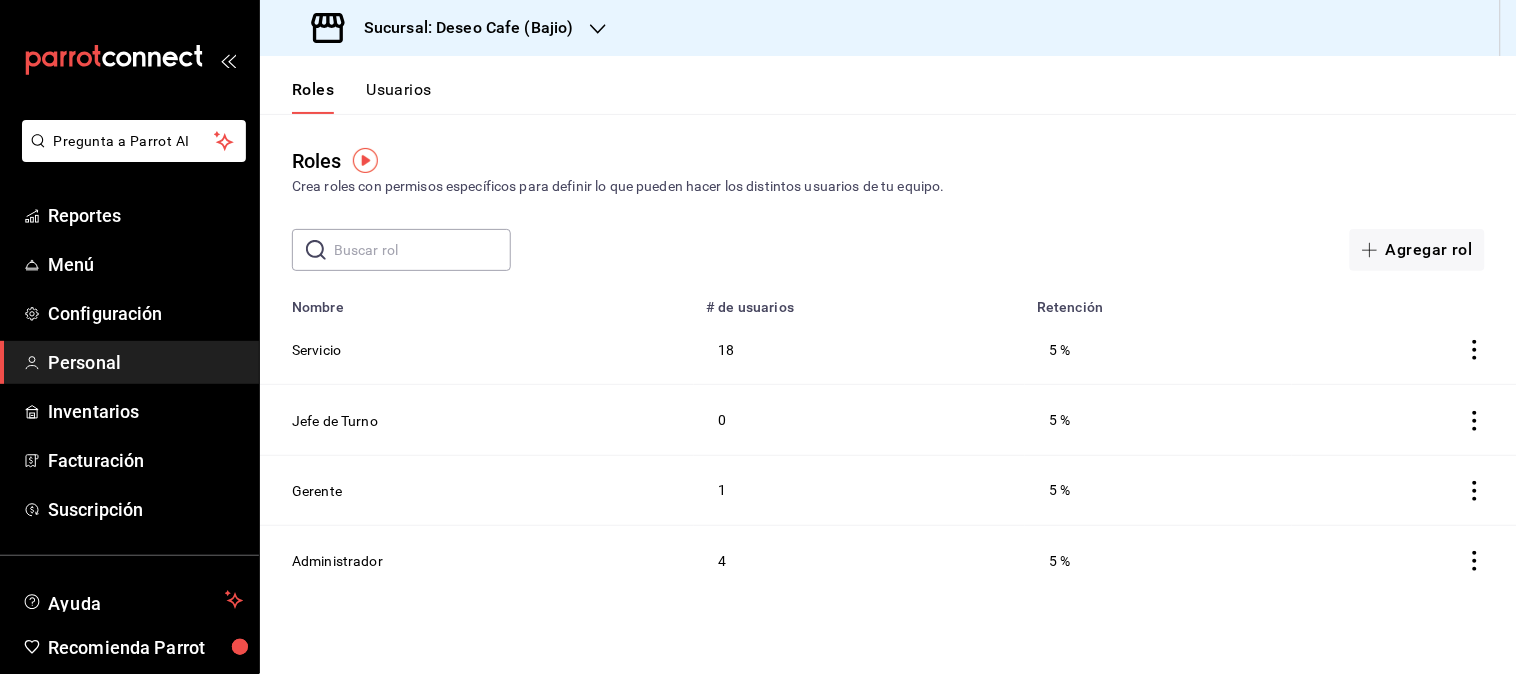 click on "Personal" at bounding box center (129, 362) 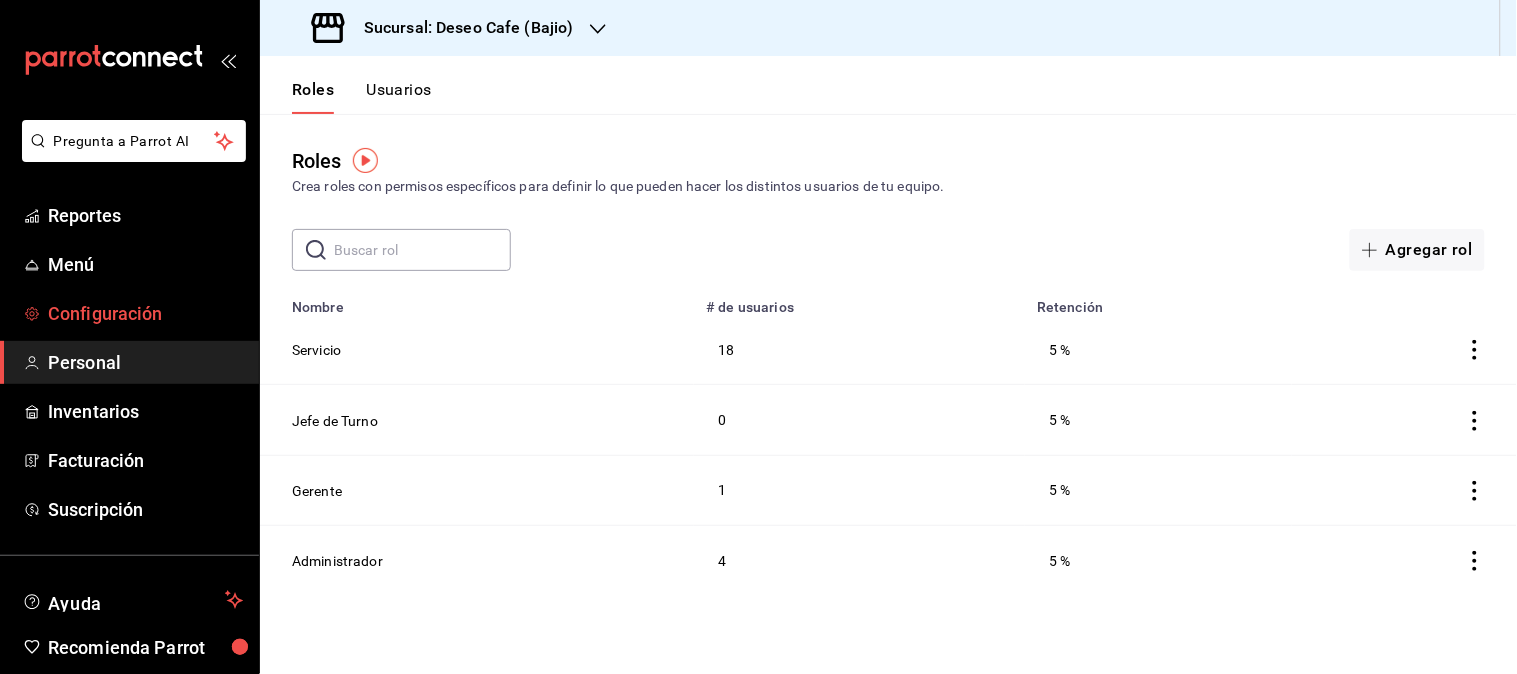 click on "Configuración" at bounding box center (145, 313) 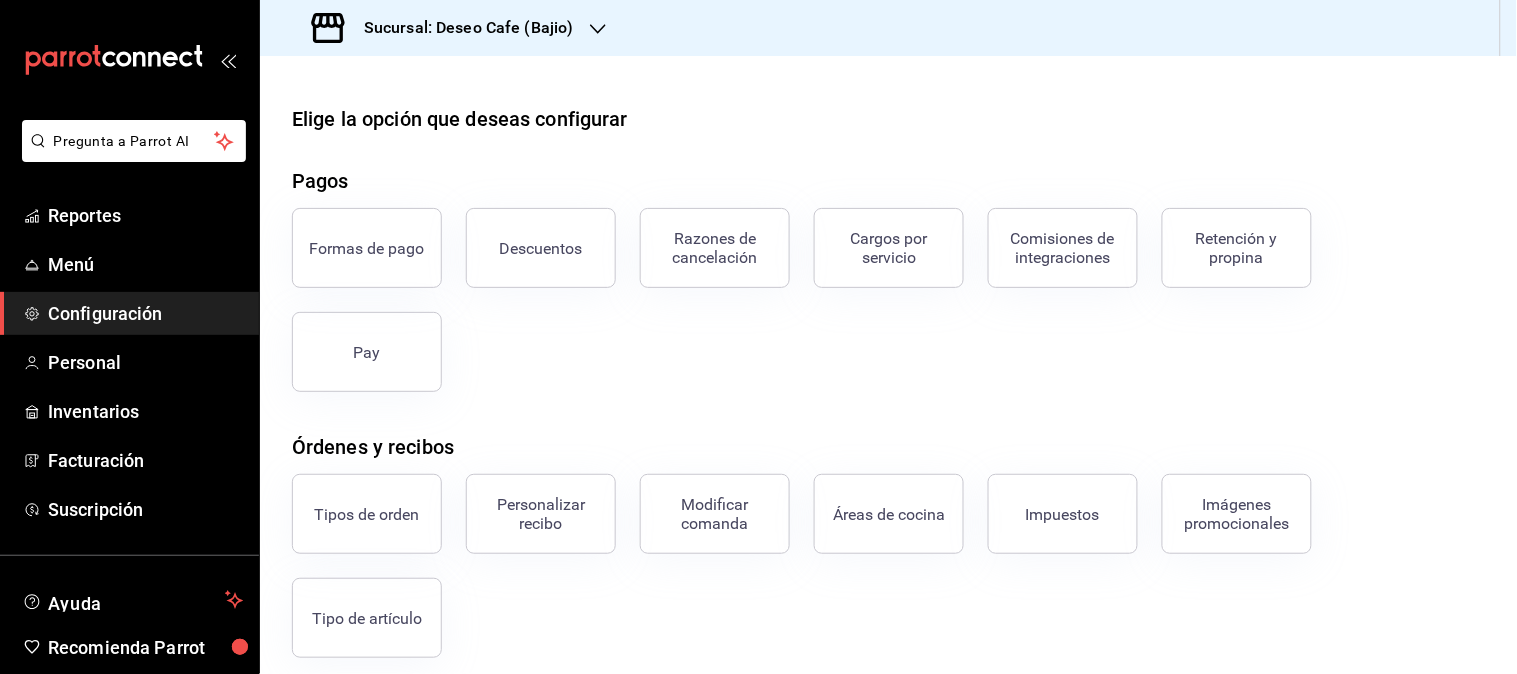 scroll, scrollTop: 338, scrollLeft: 0, axis: vertical 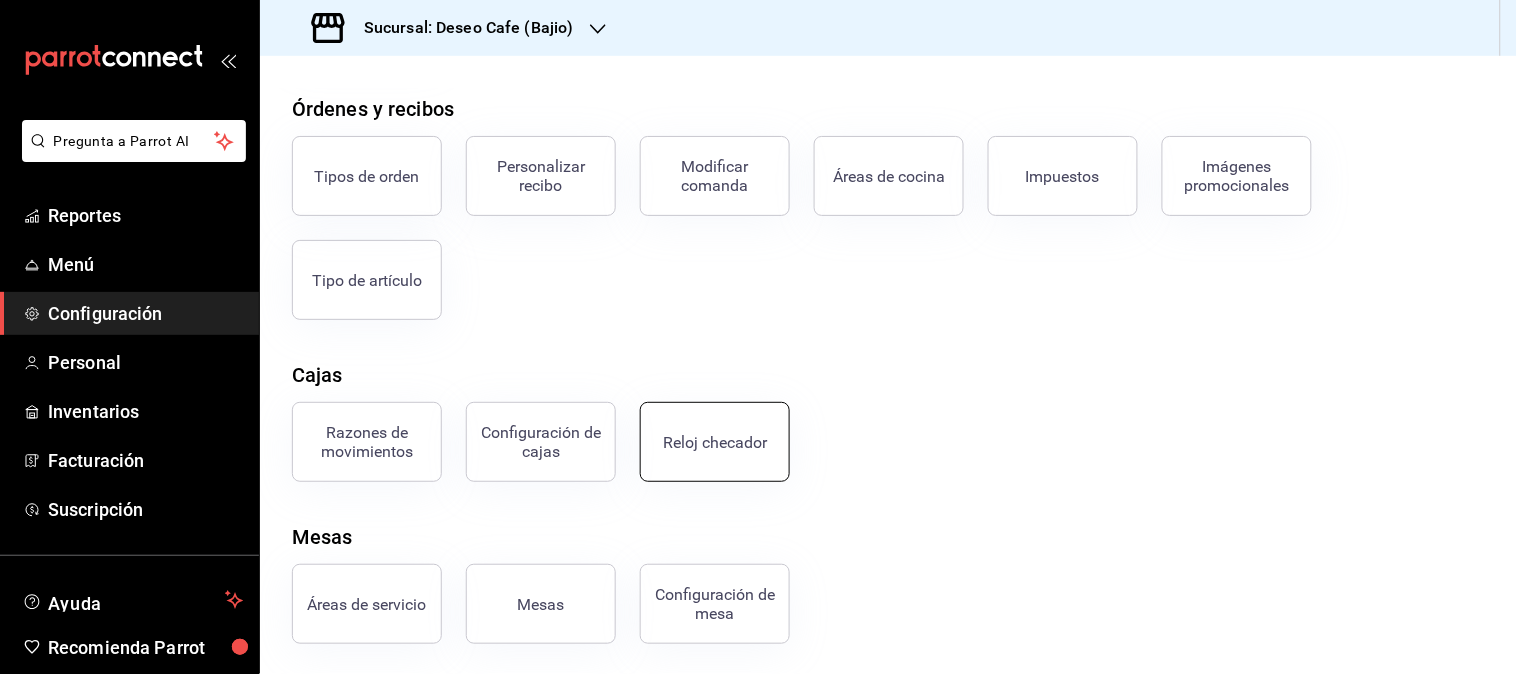 click on "Reloj checador" at bounding box center [715, 442] 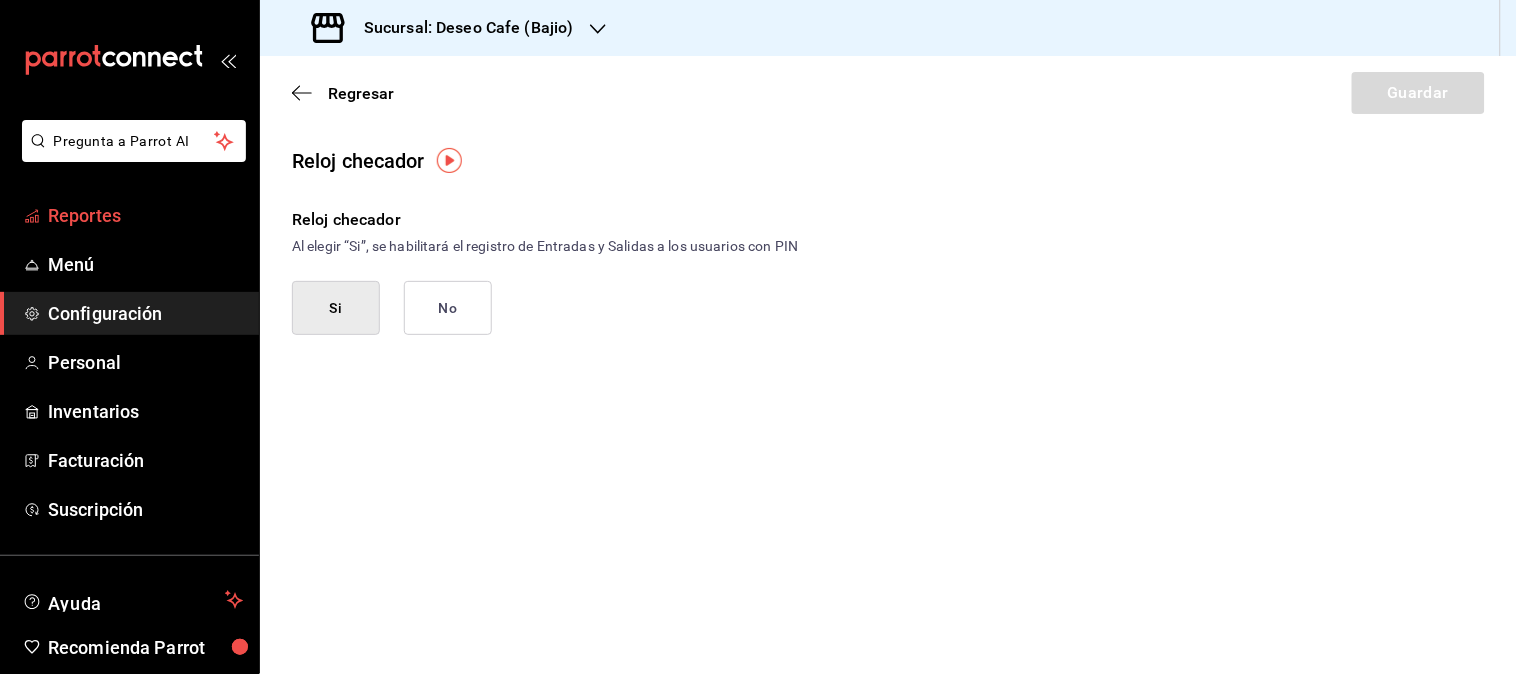 click on "Reportes" at bounding box center (145, 215) 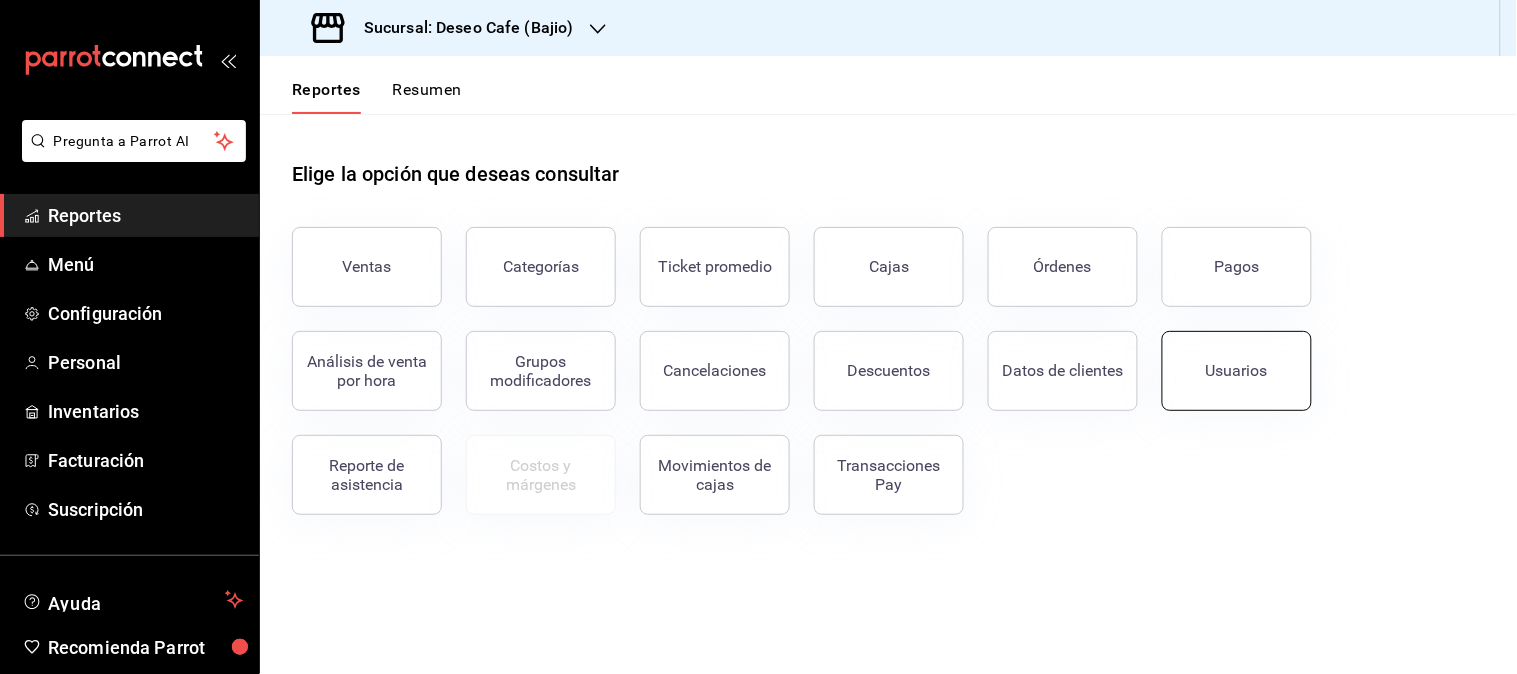 click on "Usuarios" at bounding box center [1237, 370] 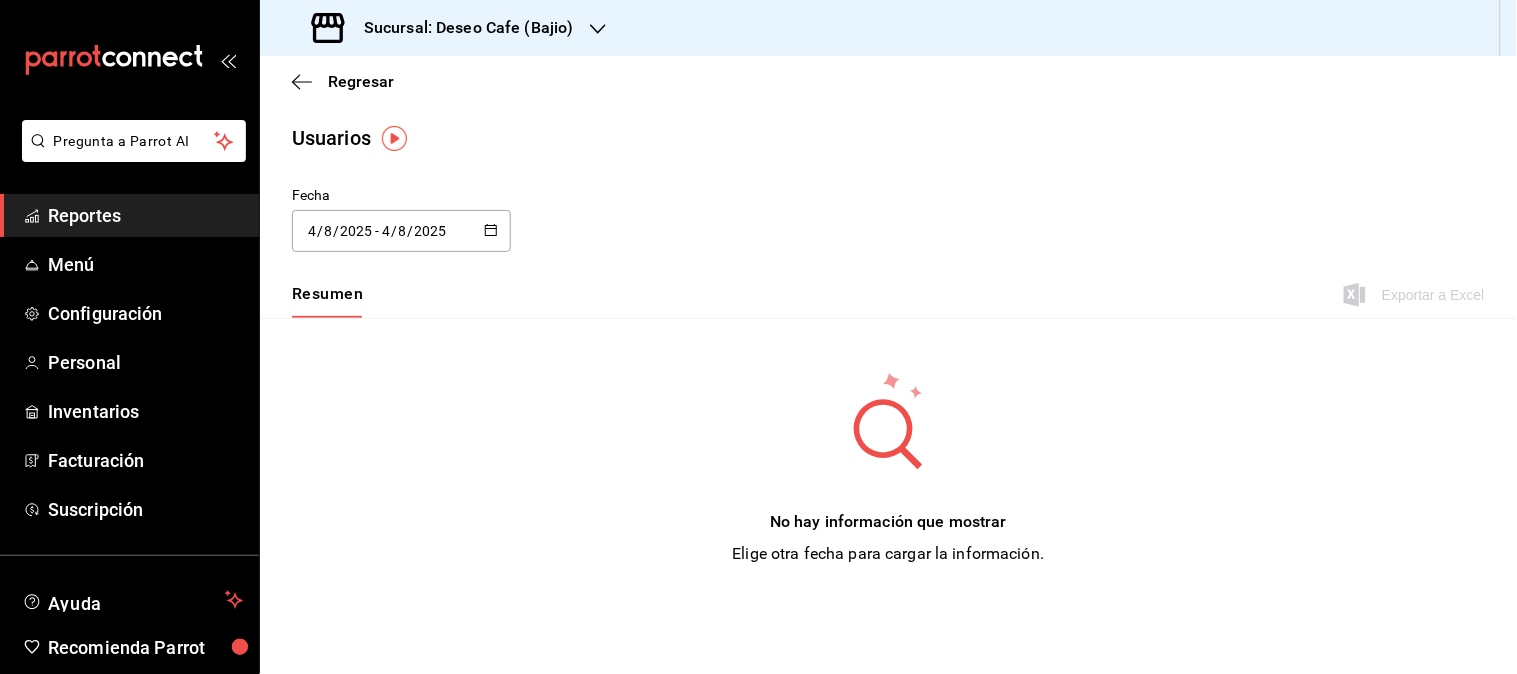 click on "2025-08-04 4 / 8 / 2025 - 2025-08-04 4 / 8 / 2025" at bounding box center [401, 231] 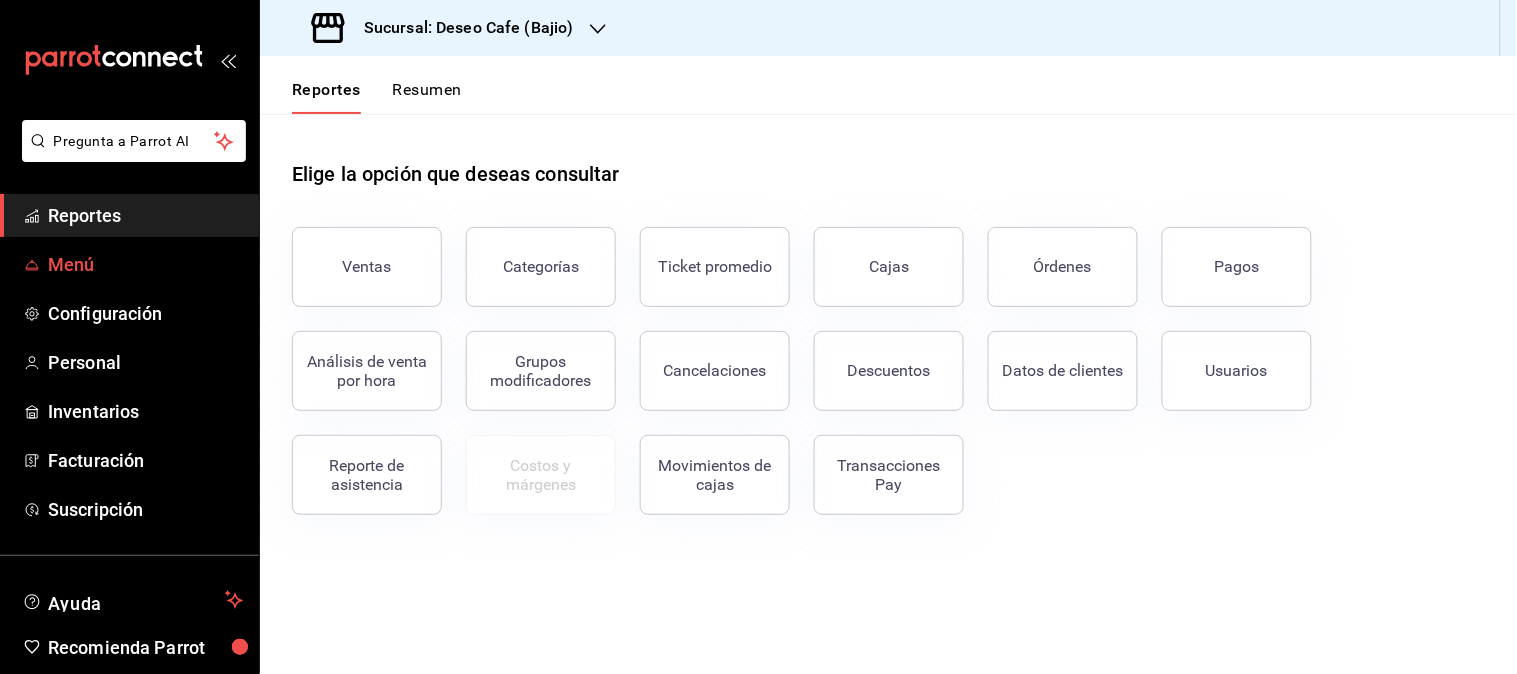 click on "Menú" at bounding box center (129, 264) 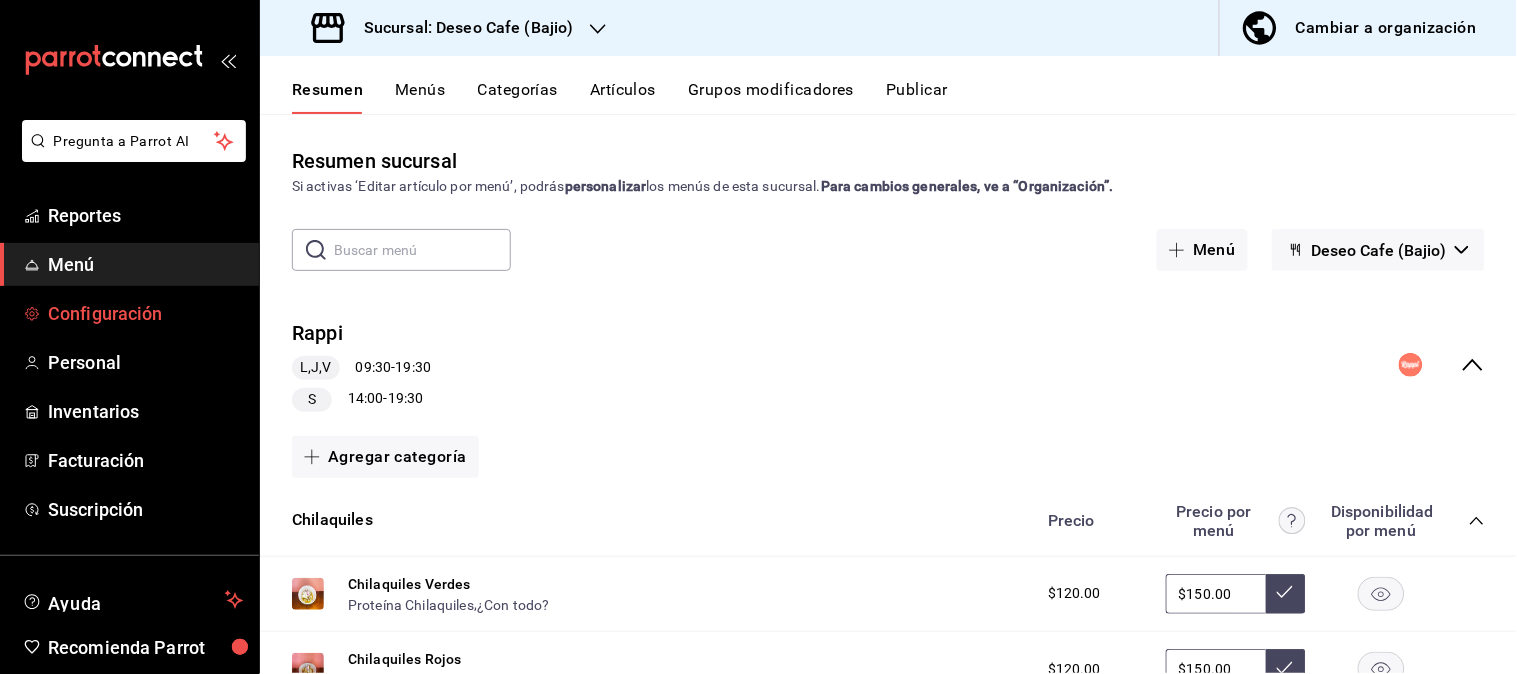 click on "Configuración" at bounding box center (145, 313) 